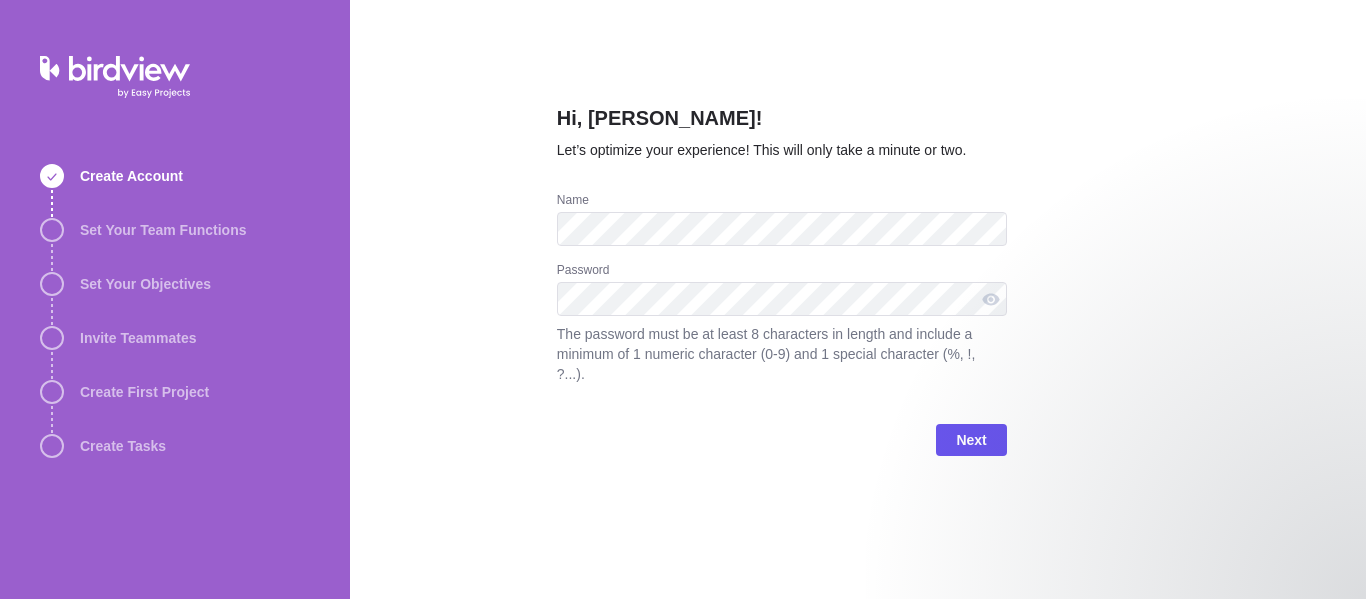 scroll, scrollTop: 0, scrollLeft: 0, axis: both 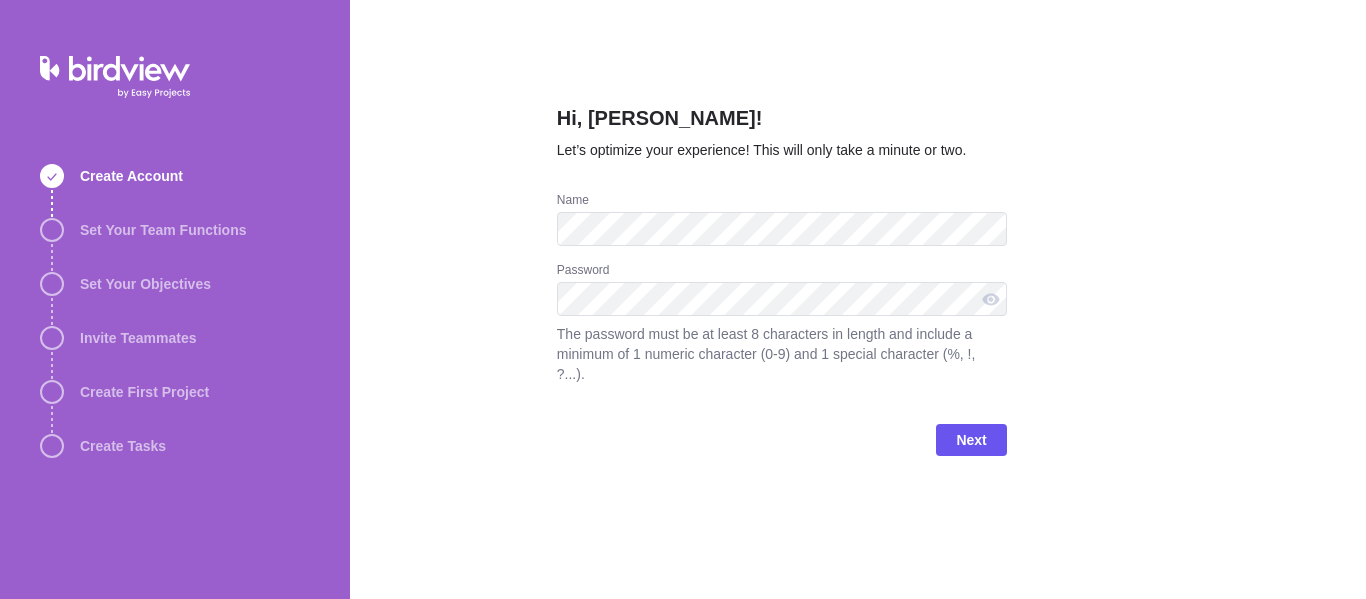 click on "Hi, [PERSON_NAME]! Let’s optimize your experience! This will only take a minute or two. Name Password The password must be at least 8 characters in length and include a minimum of 1 numeric character (0-9) and 1 special character (%, !, ?...). Next" at bounding box center (858, 299) 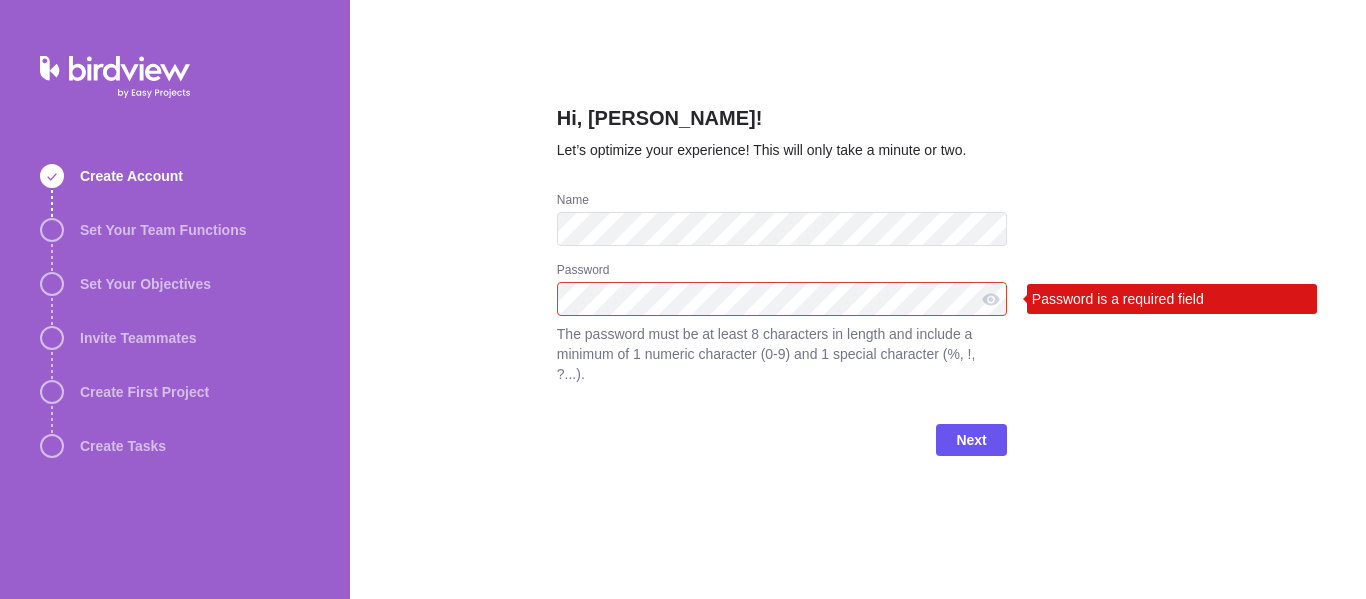 click on "Next" at bounding box center [782, 448] 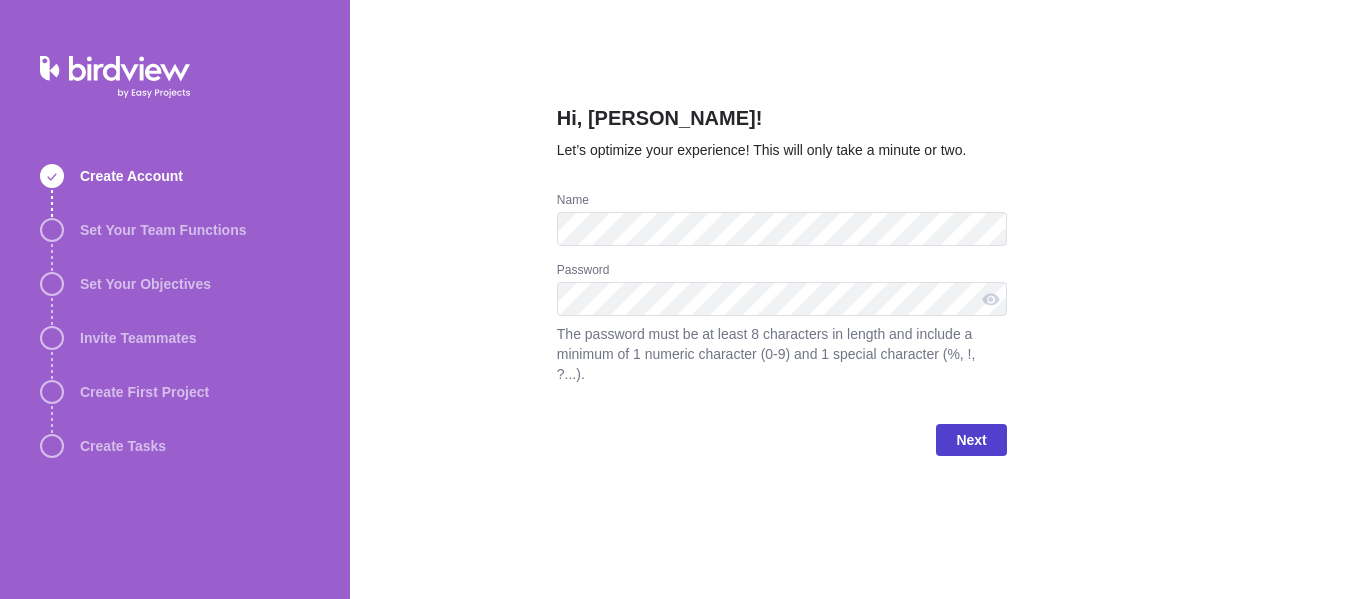 click on "Next" at bounding box center (971, 440) 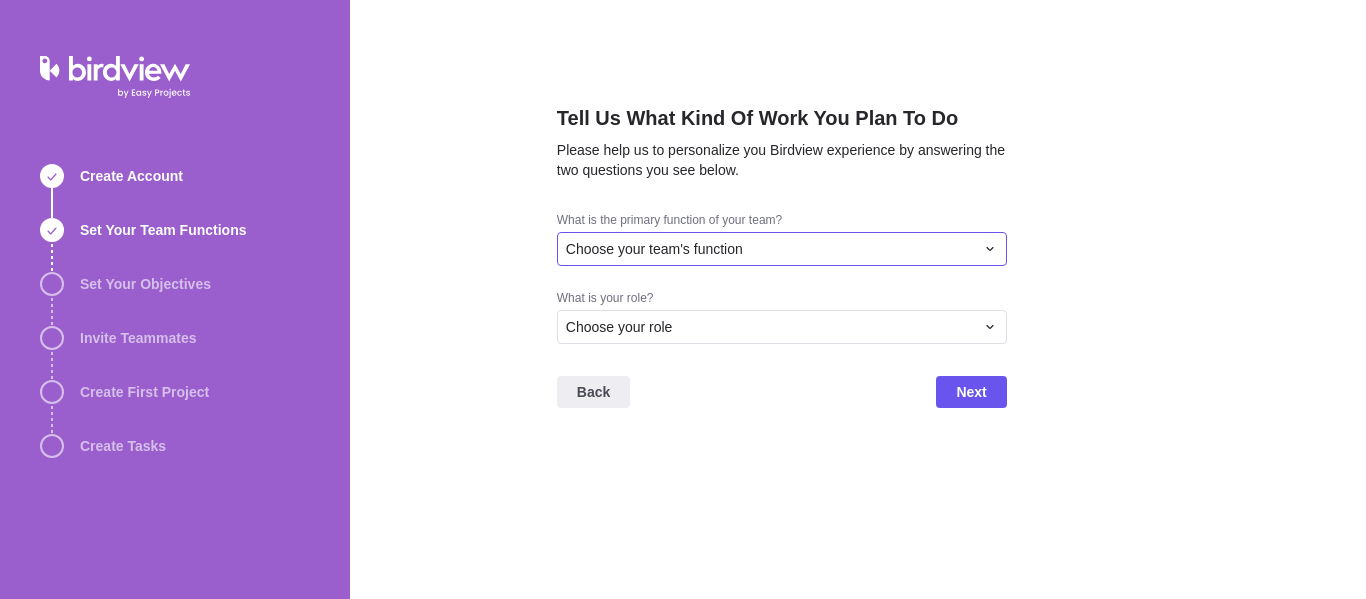 click on "Choose your team's function" at bounding box center [770, 249] 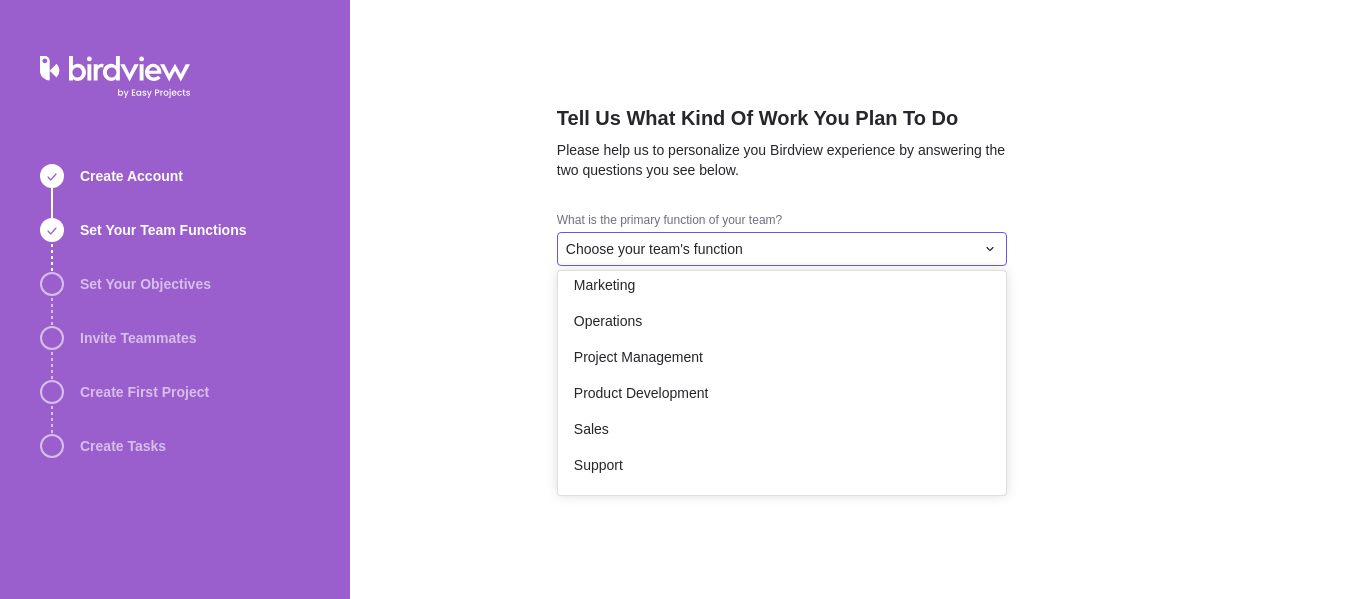 scroll, scrollTop: 368, scrollLeft: 0, axis: vertical 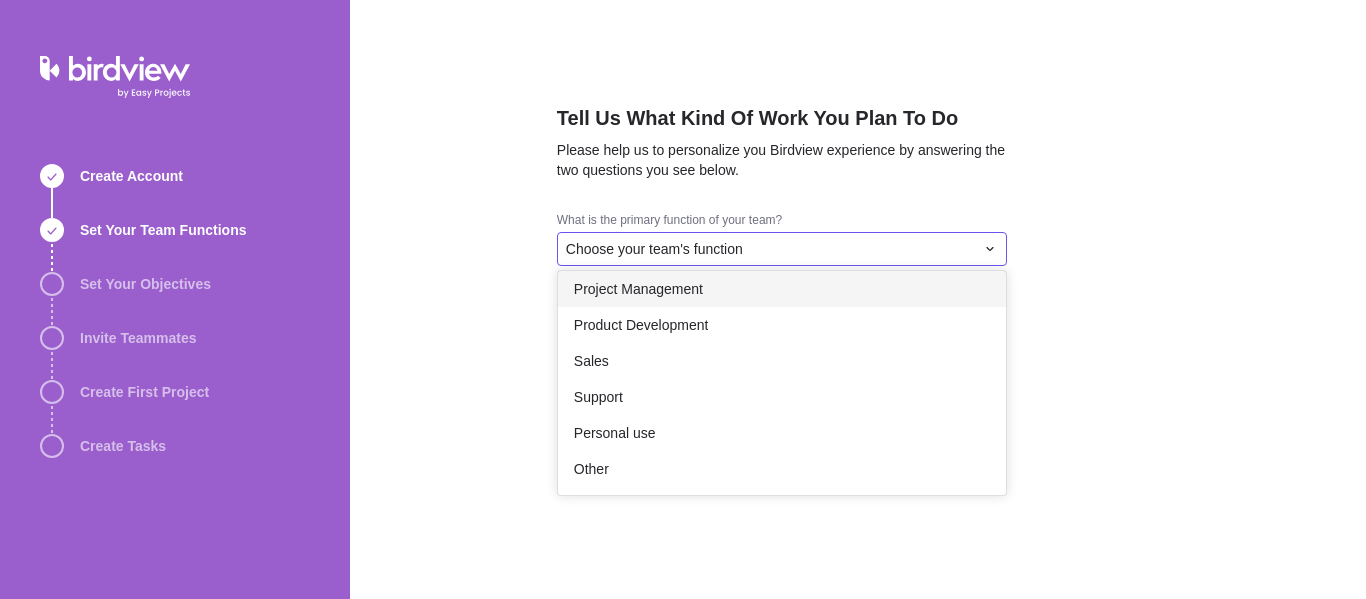 click on "Project Management" at bounding box center (782, 289) 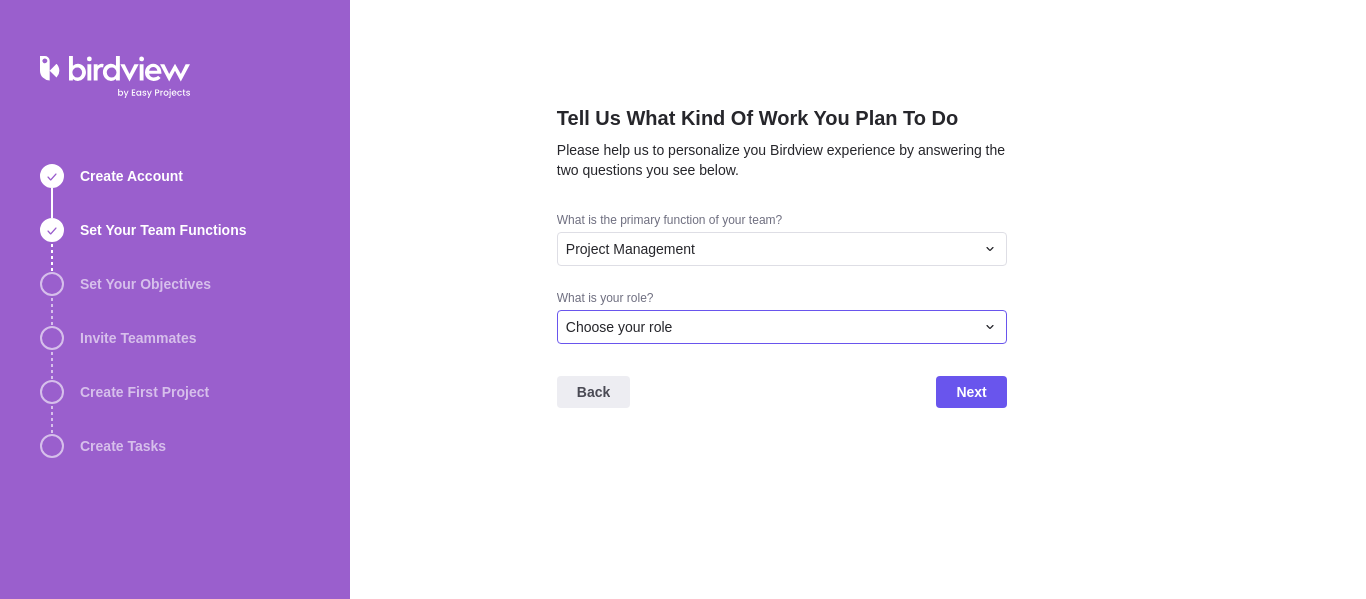 click on "Choose your role" at bounding box center (782, 327) 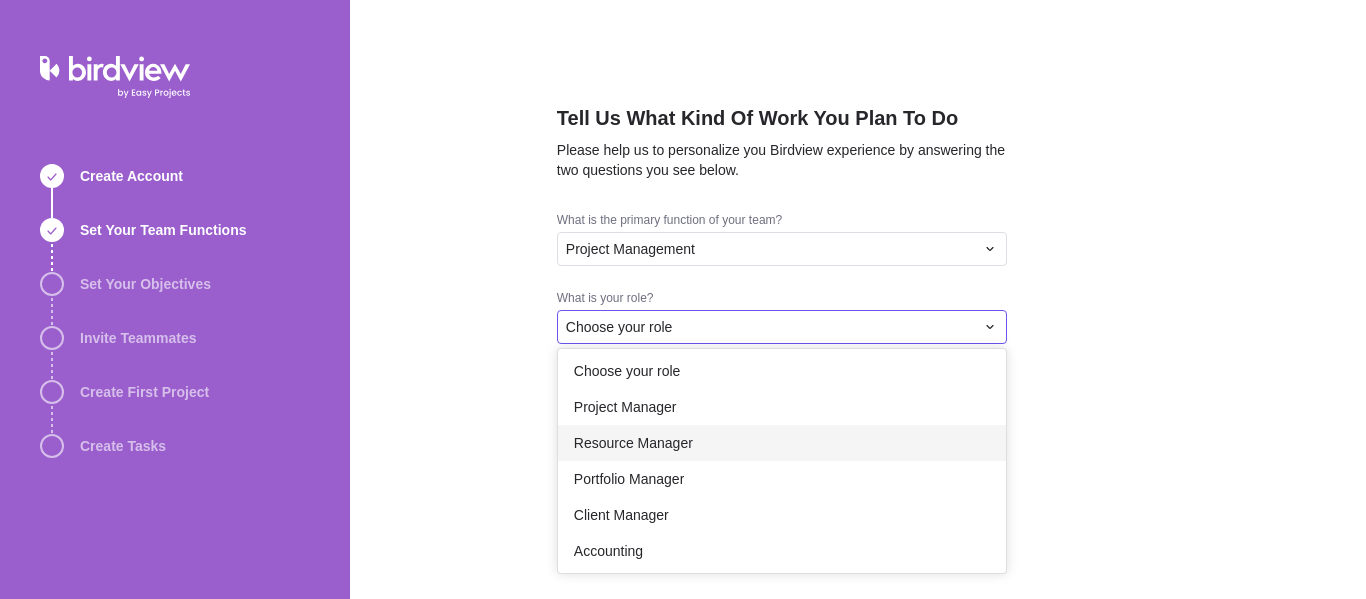 scroll, scrollTop: 0, scrollLeft: 0, axis: both 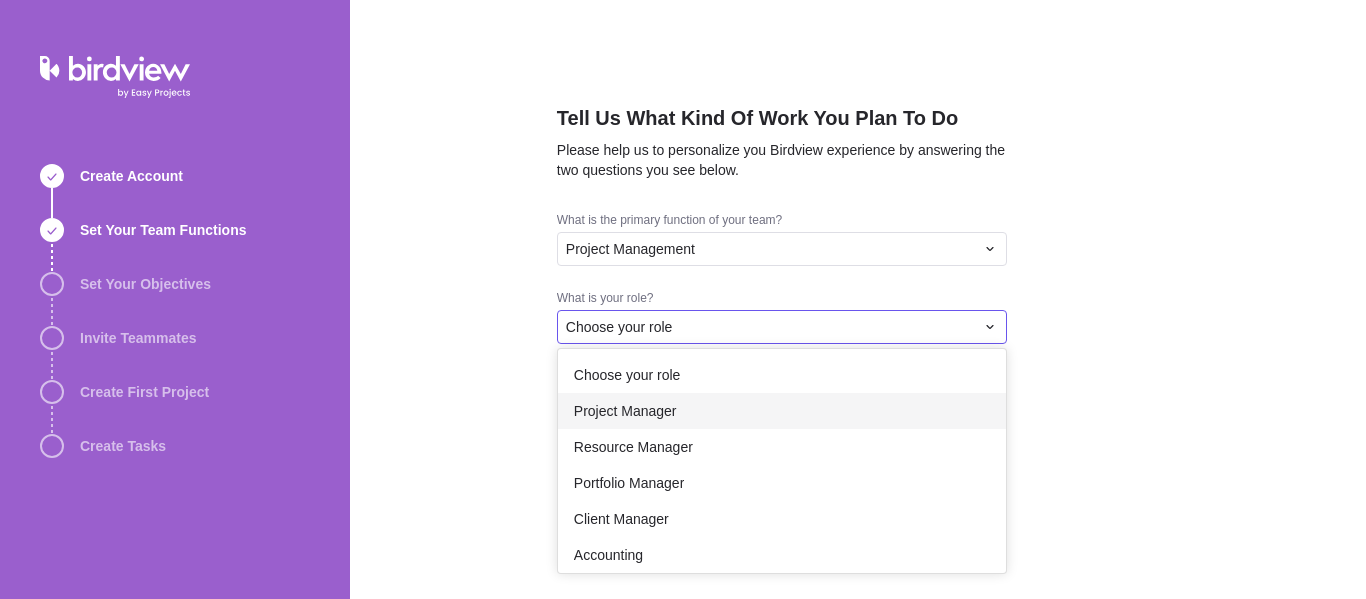 click on "Project Manager" at bounding box center [782, 411] 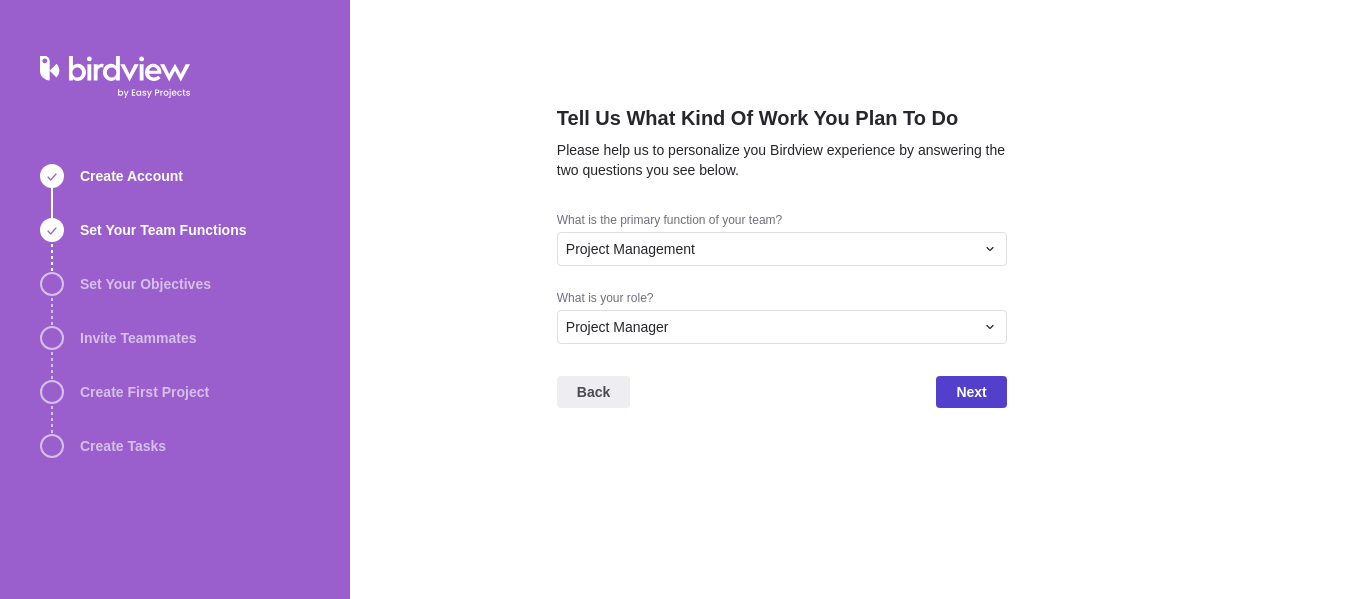 click on "Next" at bounding box center (971, 392) 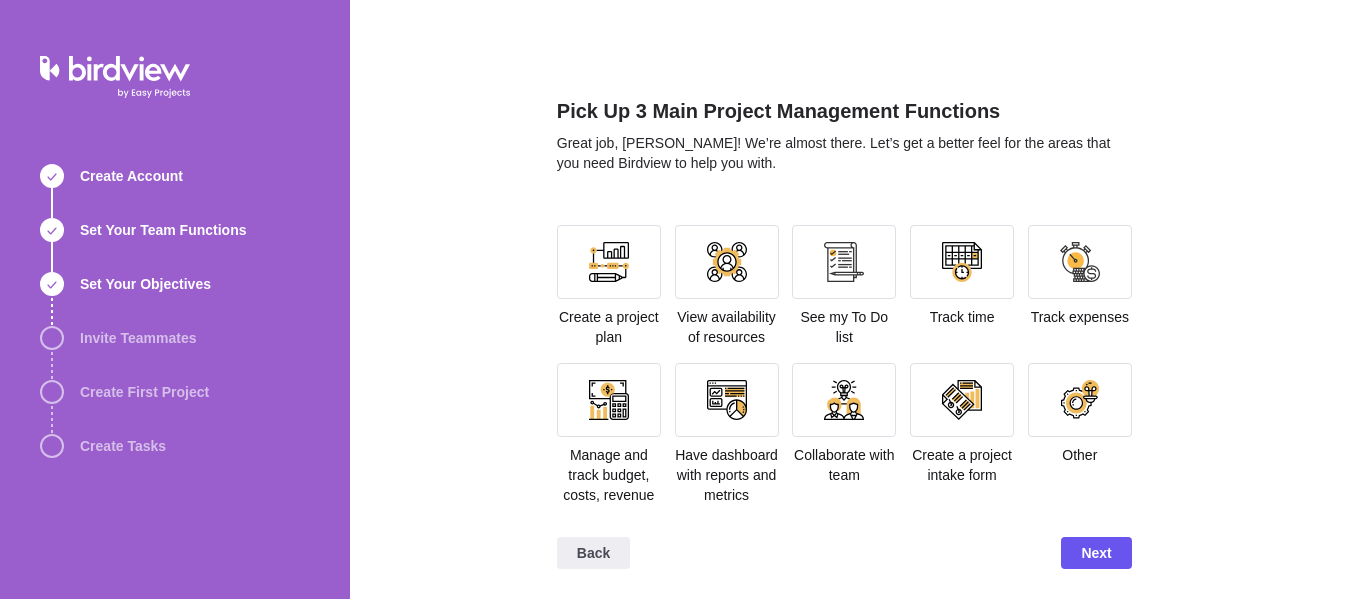 scroll, scrollTop: 9, scrollLeft: 0, axis: vertical 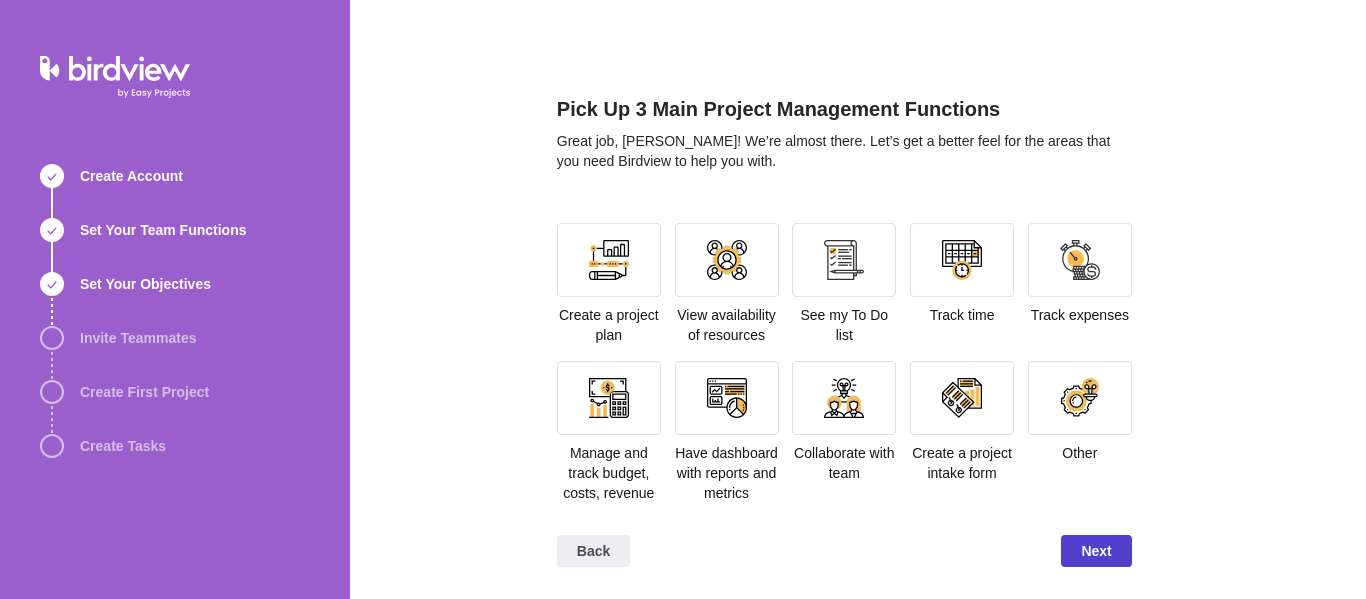 click on "Next" at bounding box center (1096, 551) 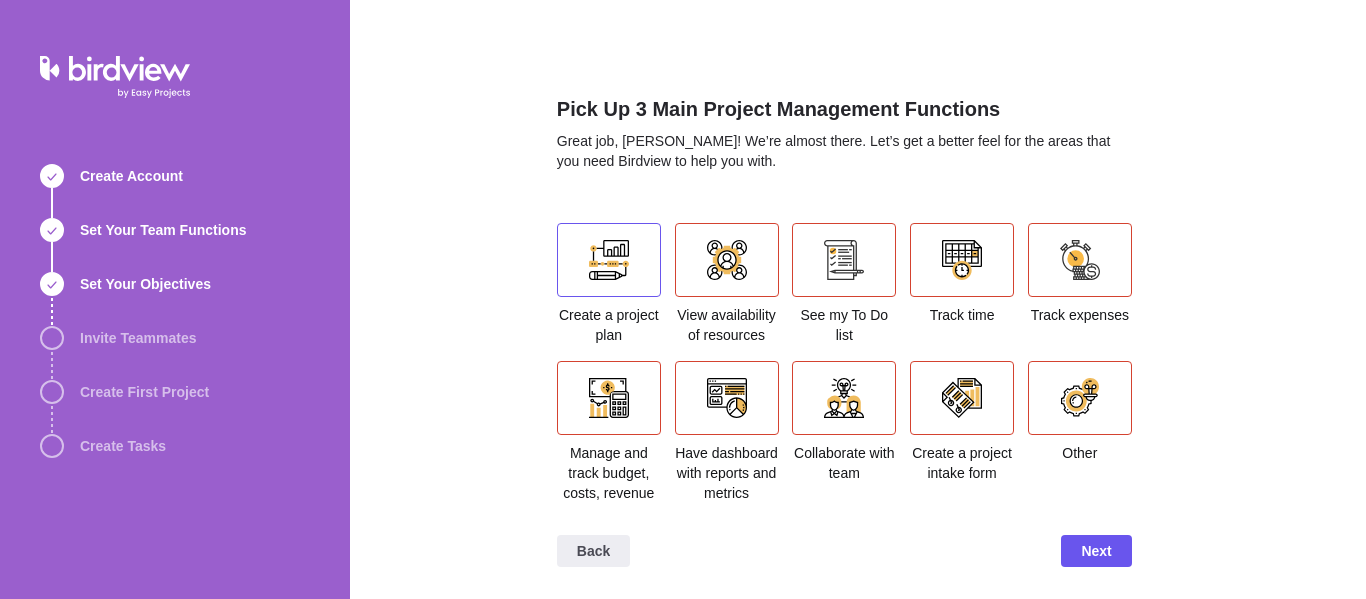 click at bounding box center [609, 260] 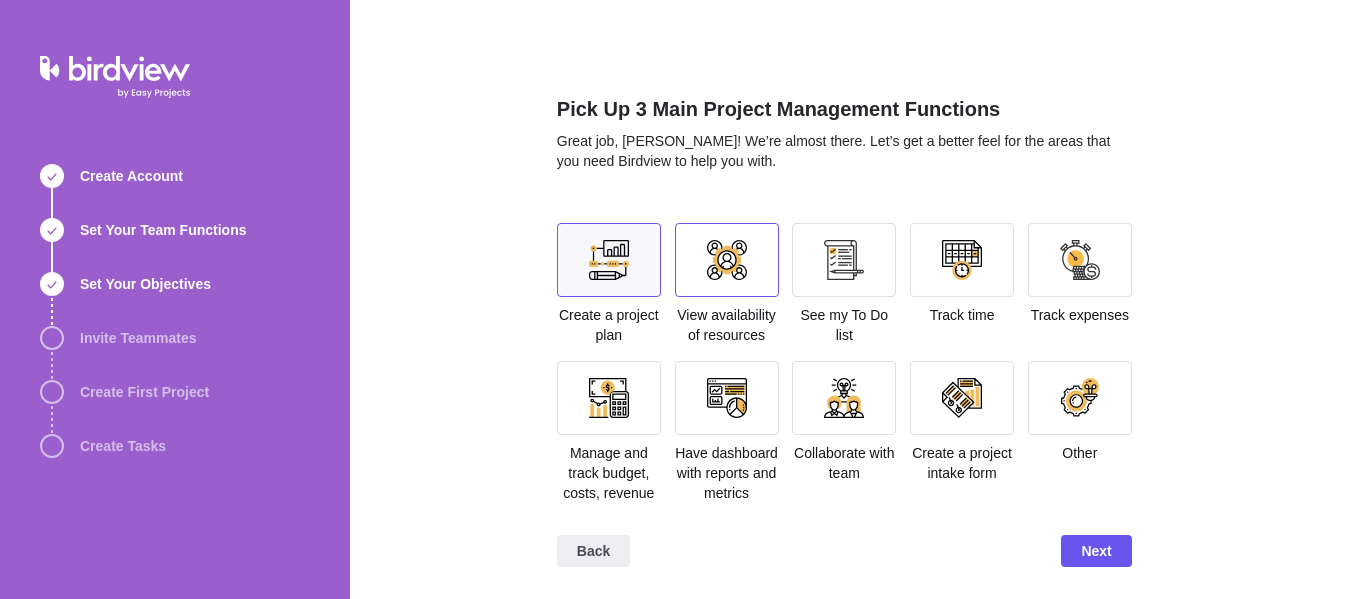 click at bounding box center [727, 260] 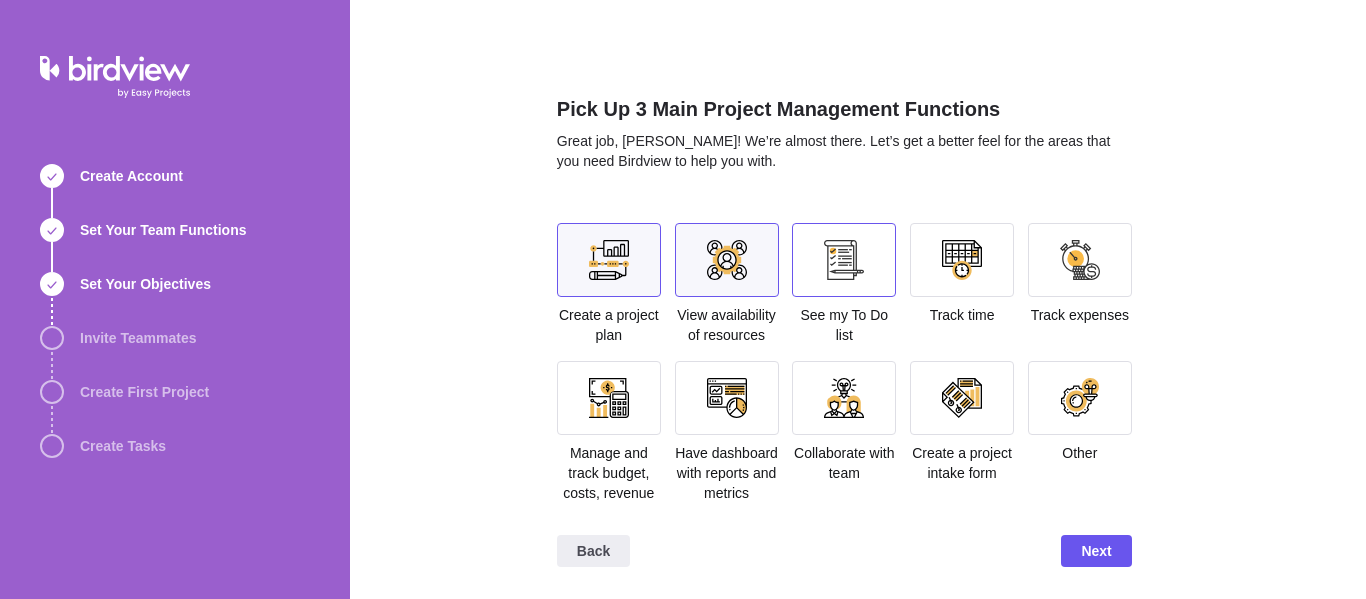 click at bounding box center [844, 260] 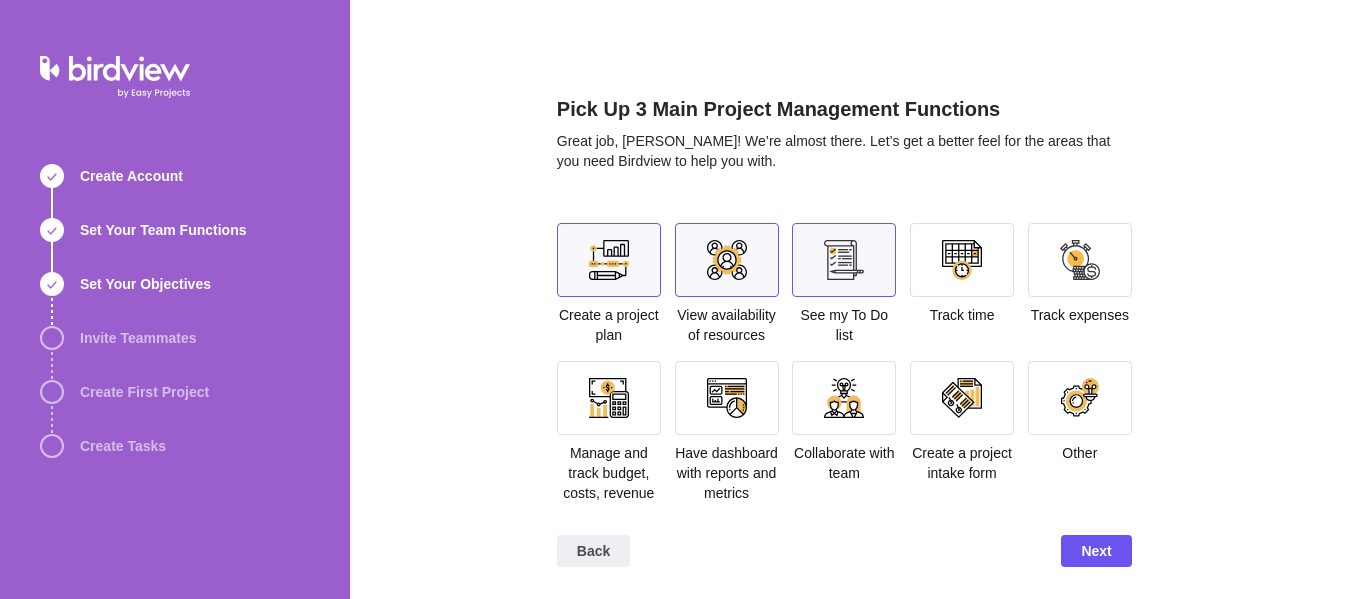 click at bounding box center (962, 260) 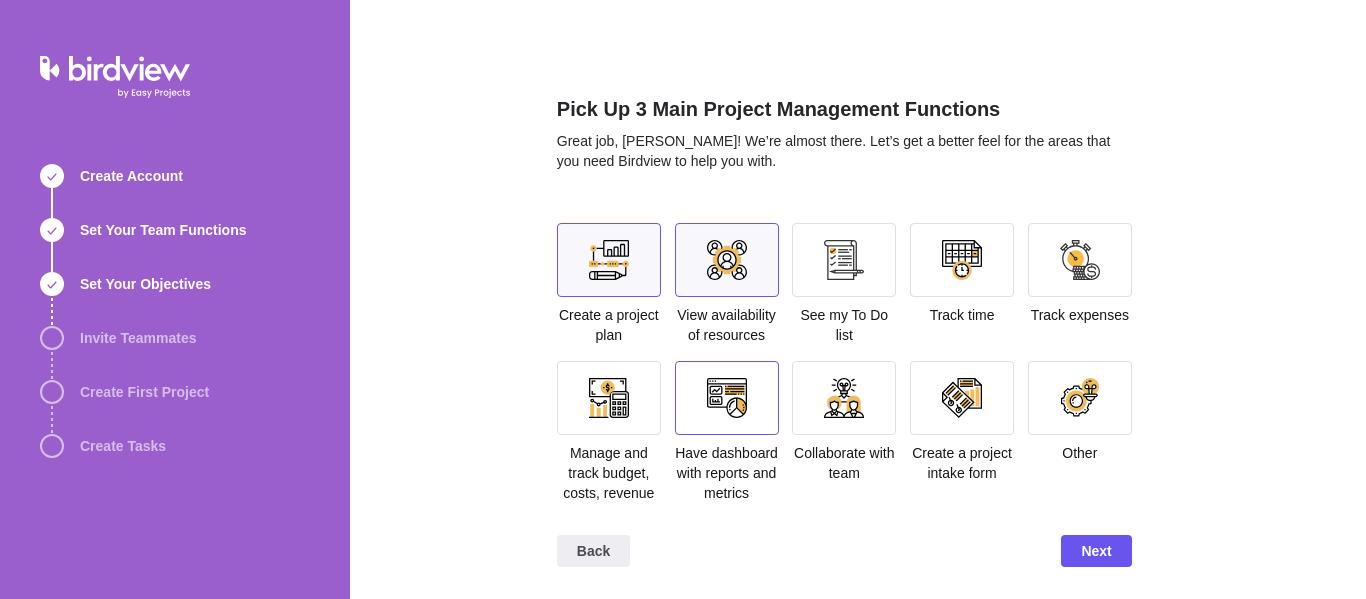 click at bounding box center (727, 398) 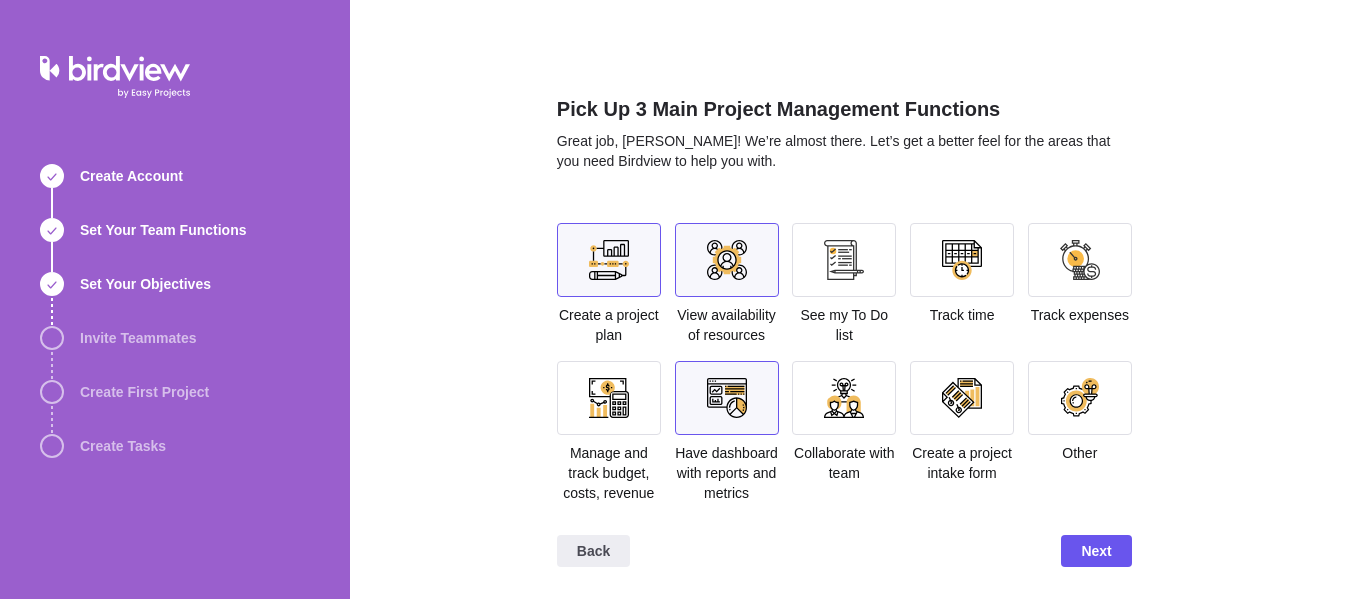 click at bounding box center (609, 398) 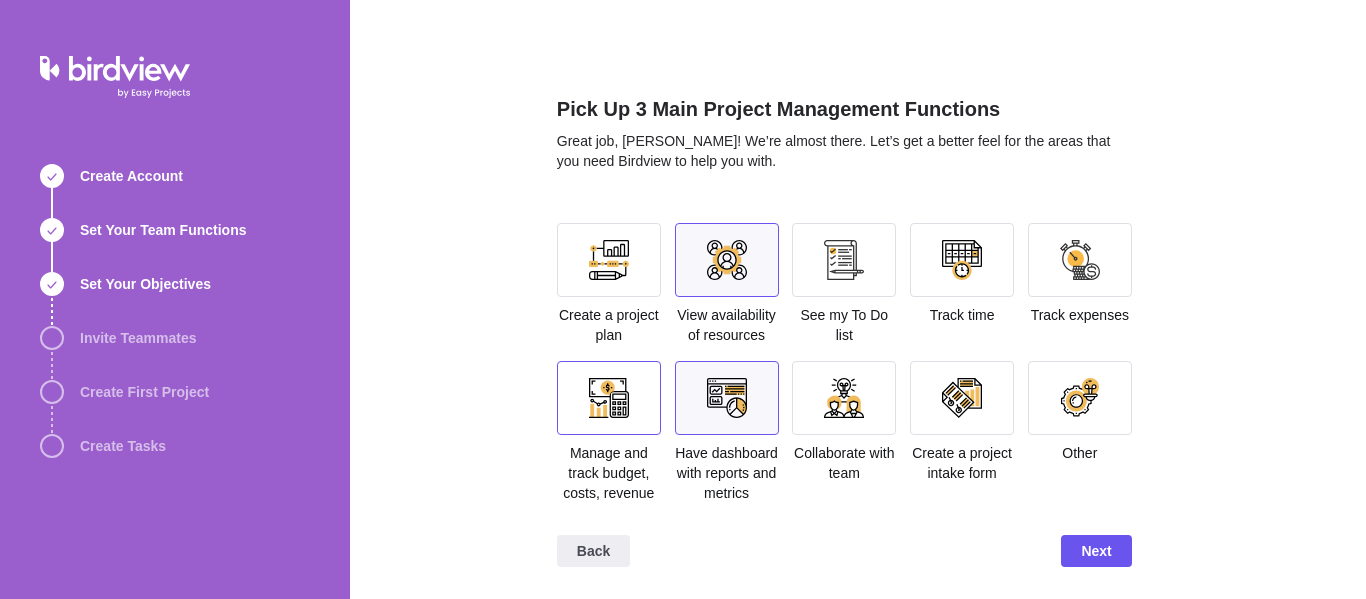 click at bounding box center (609, 398) 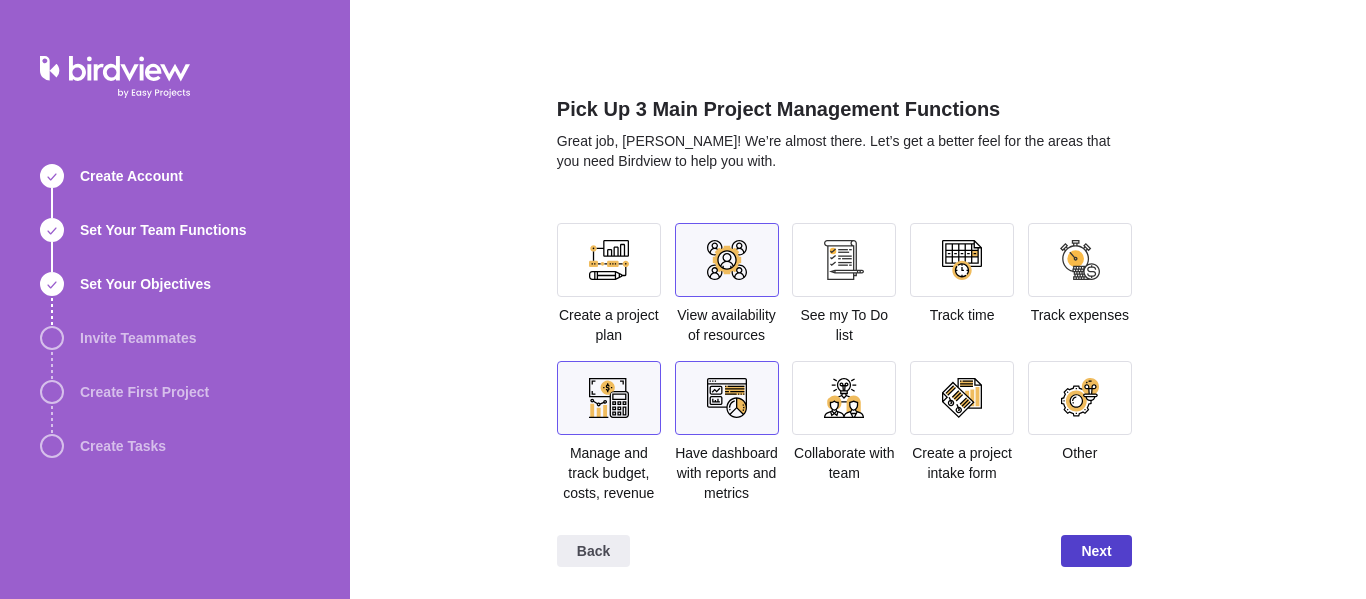 click on "Next" at bounding box center (1096, 551) 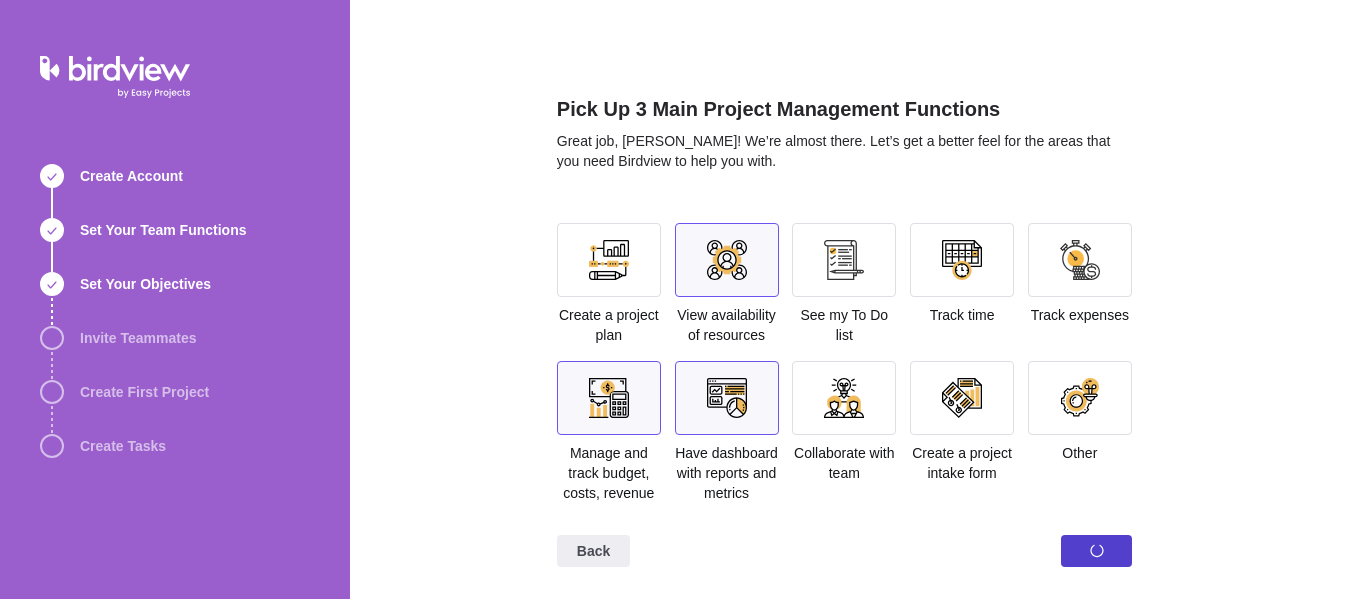 scroll, scrollTop: 0, scrollLeft: 0, axis: both 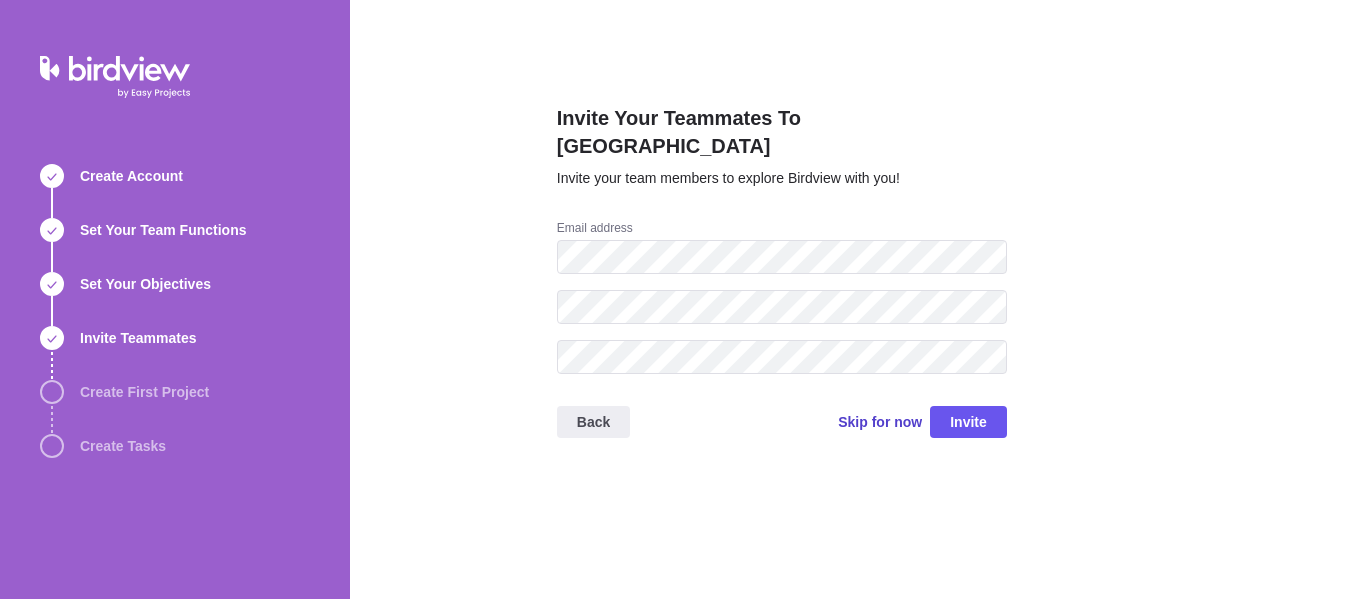 click on "Skip for now" at bounding box center [880, 422] 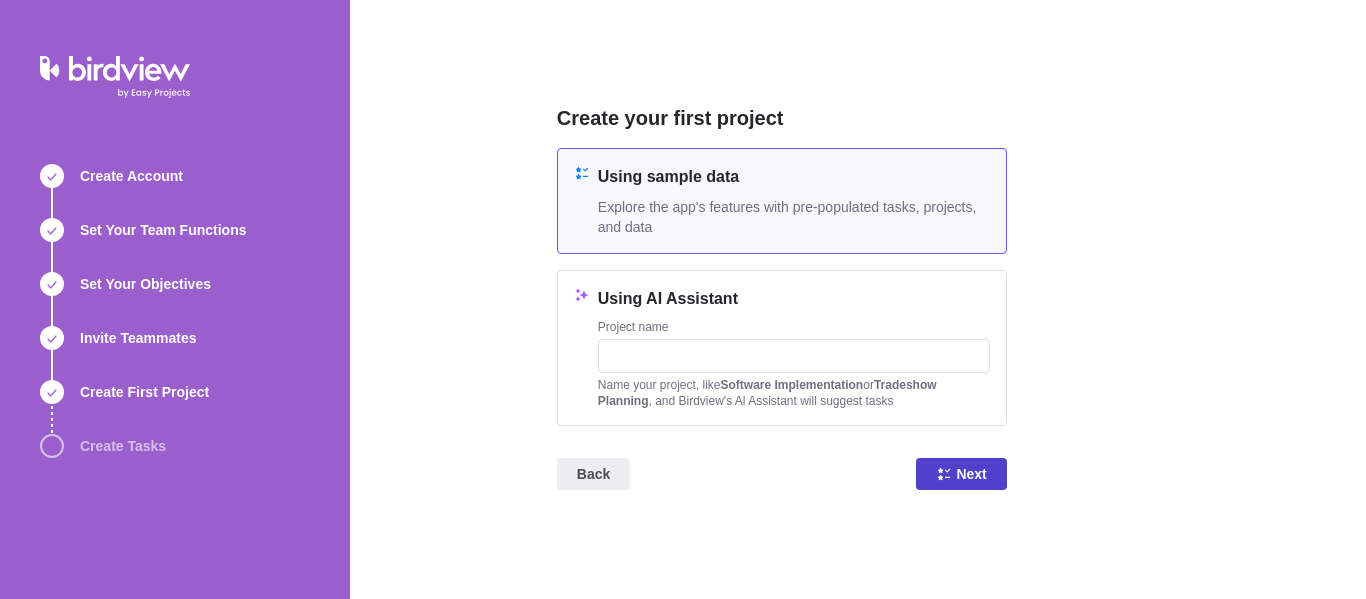 click on "Next" at bounding box center [971, 474] 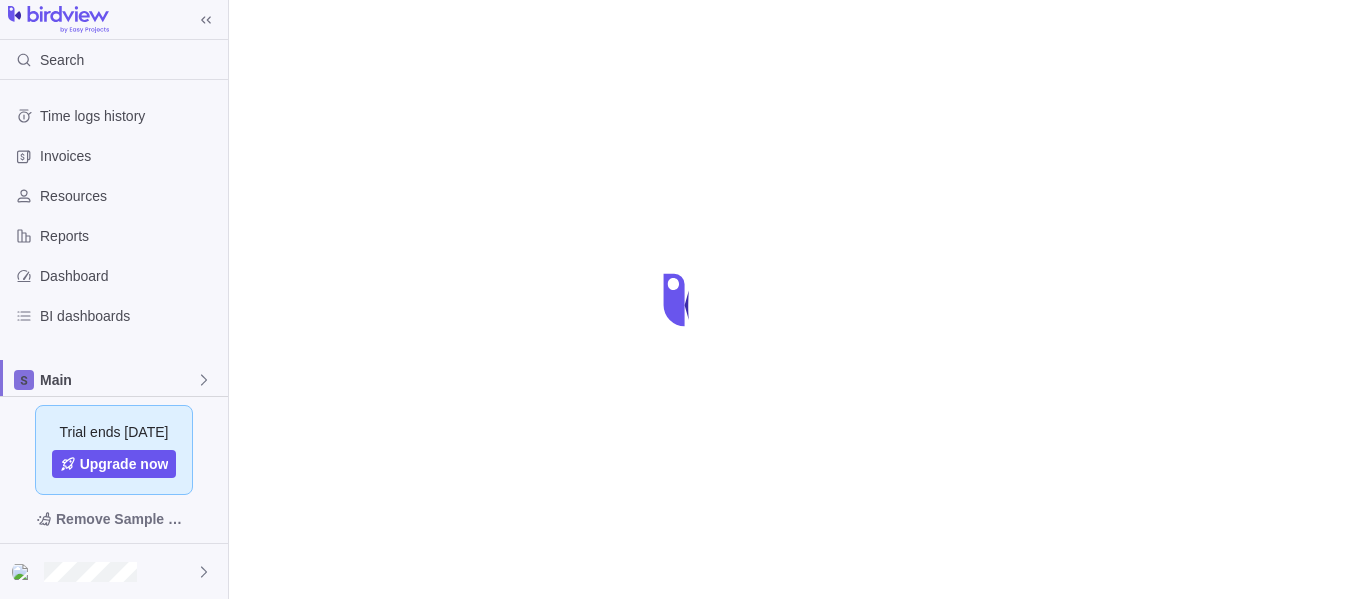 scroll, scrollTop: 0, scrollLeft: 0, axis: both 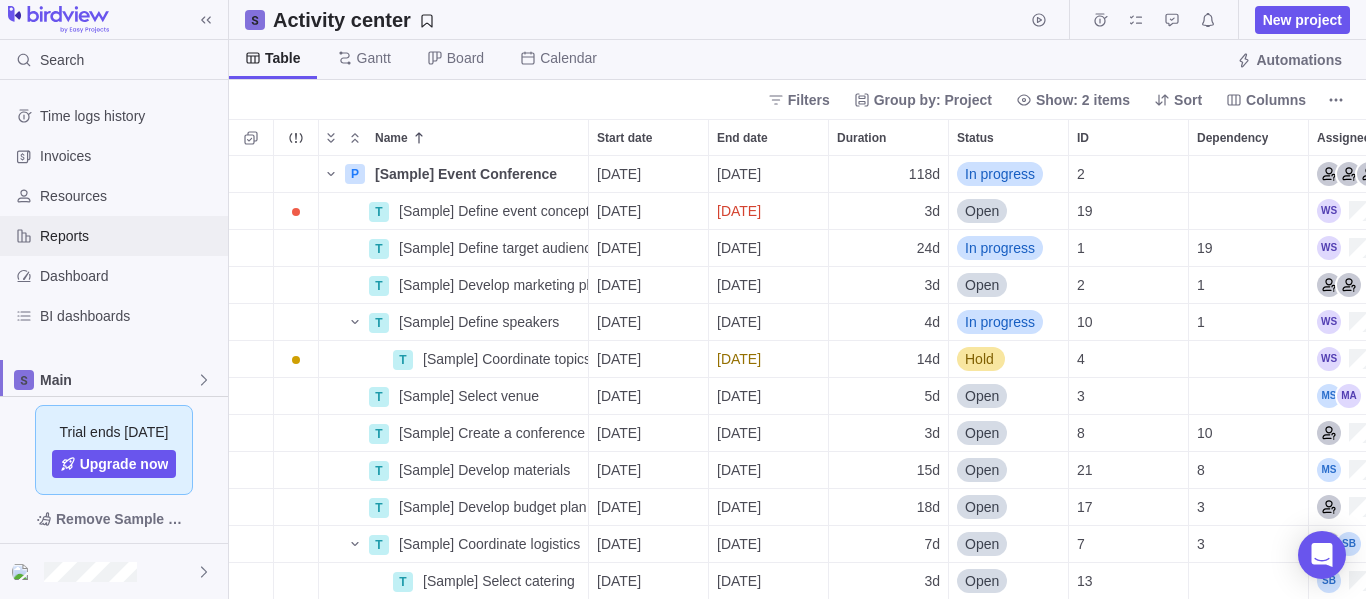 click on "Reports" at bounding box center [130, 236] 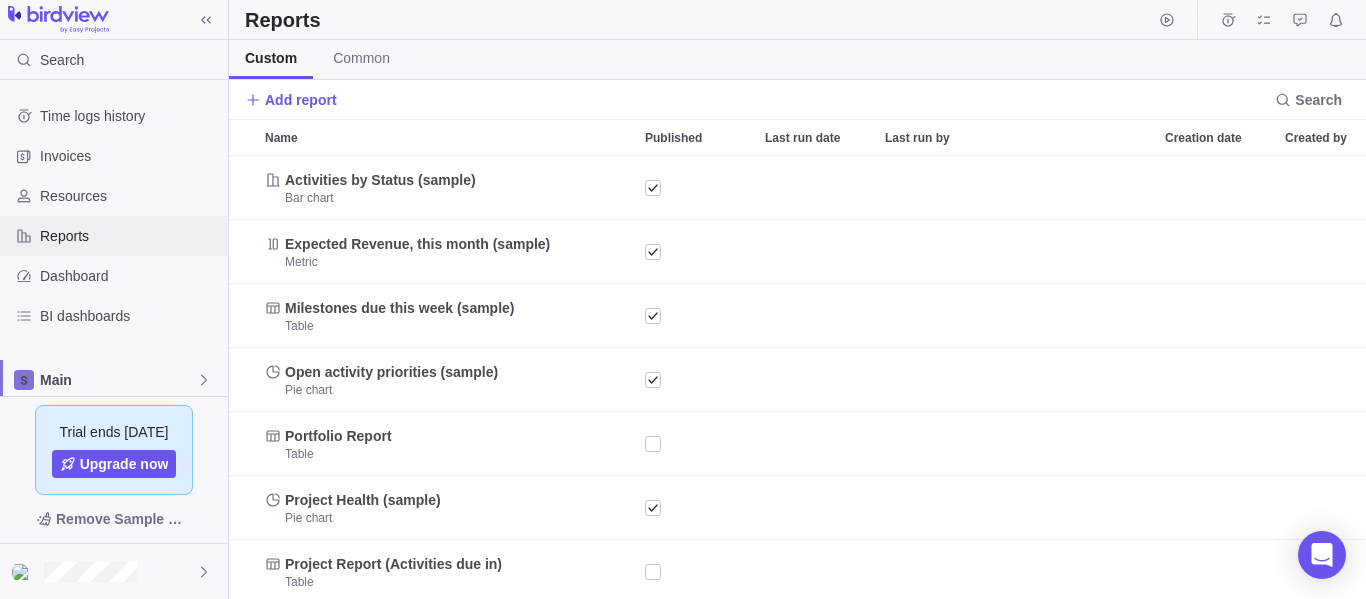 scroll, scrollTop: 16, scrollLeft: 16, axis: both 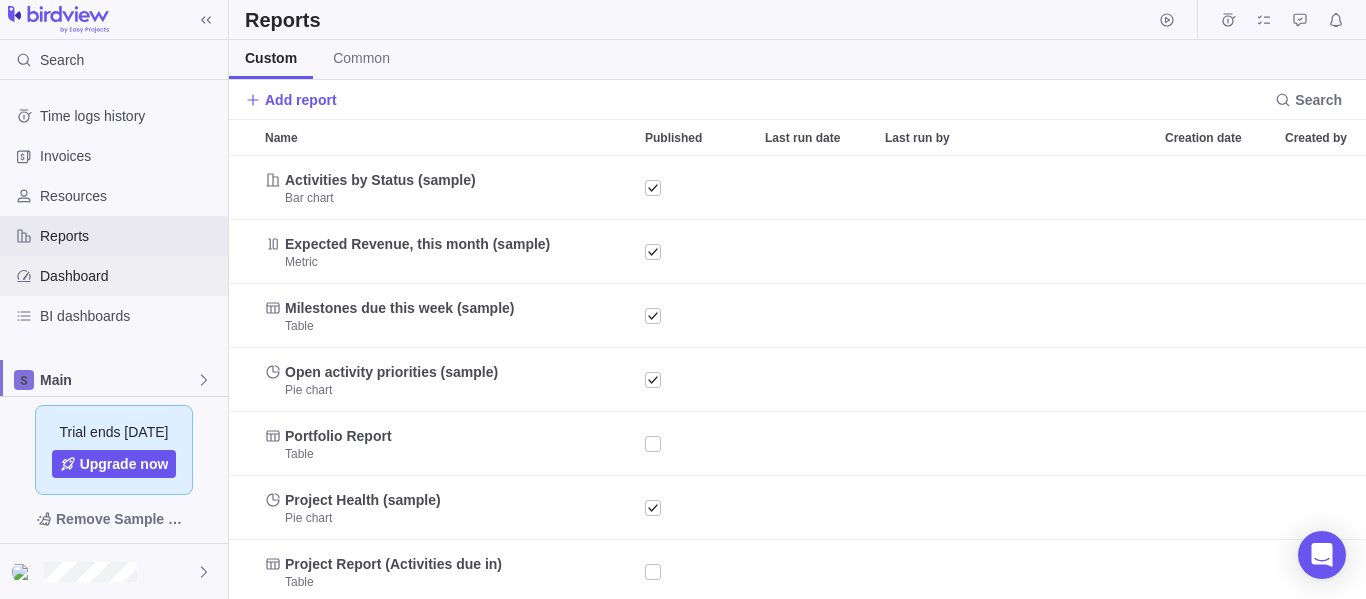 click on "Dashboard" at bounding box center (130, 276) 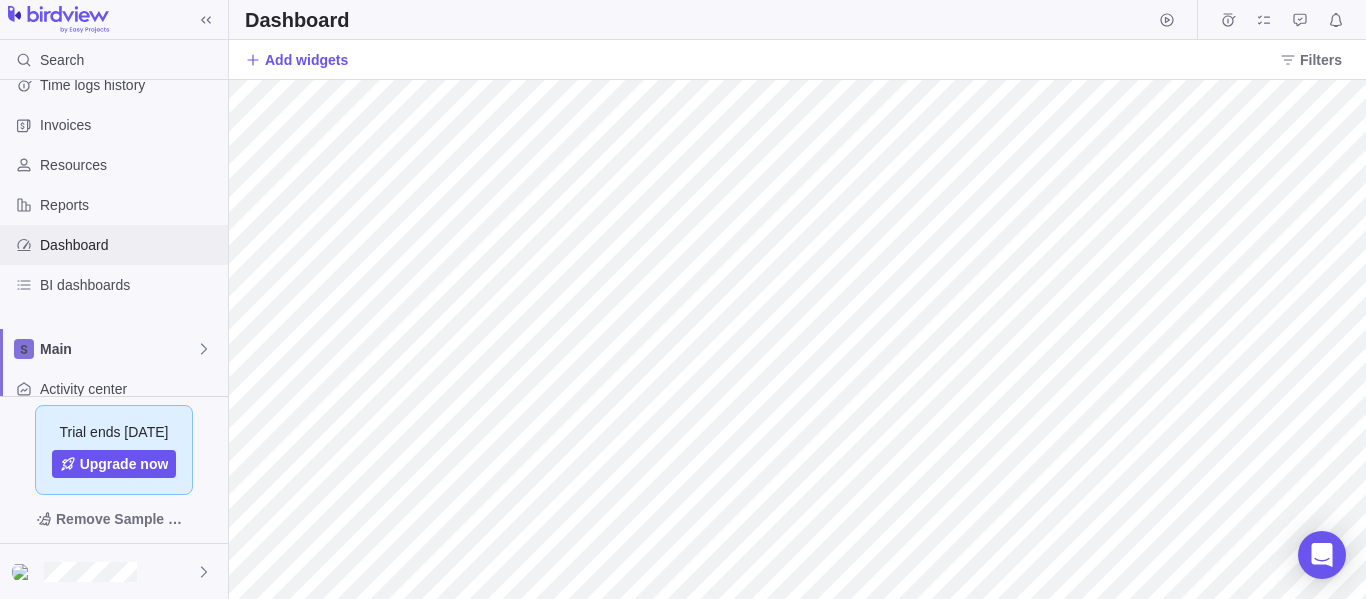 scroll, scrollTop: 0, scrollLeft: 0, axis: both 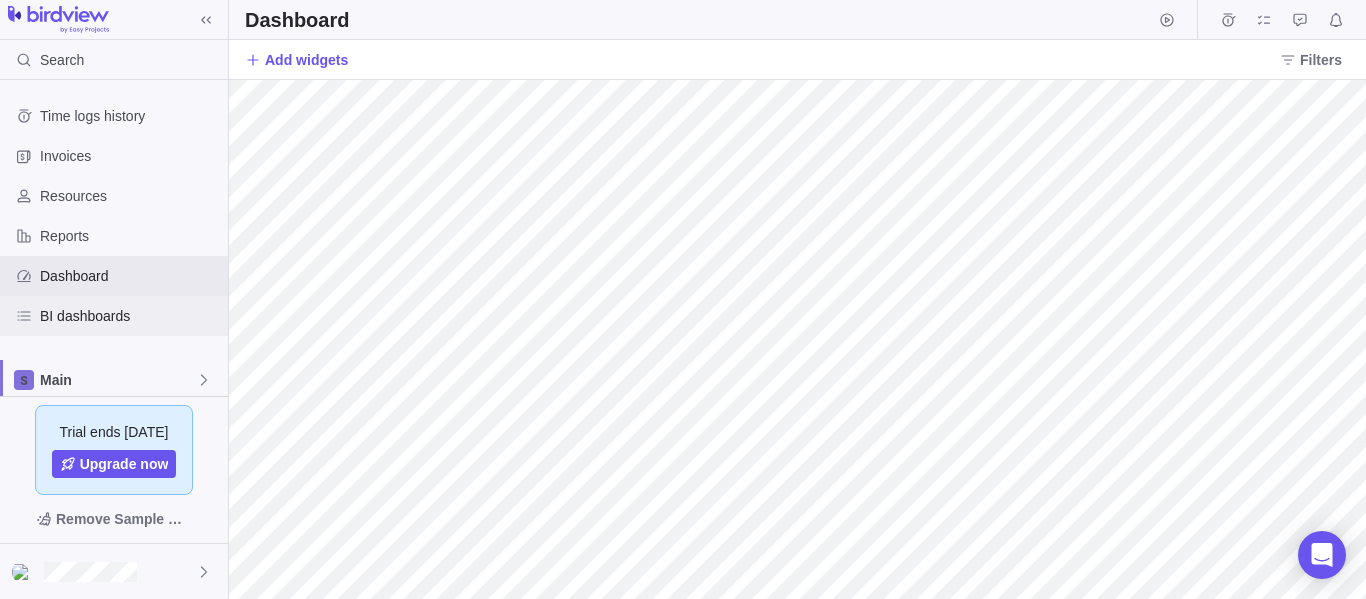 click on "BI dashboards" at bounding box center (114, 316) 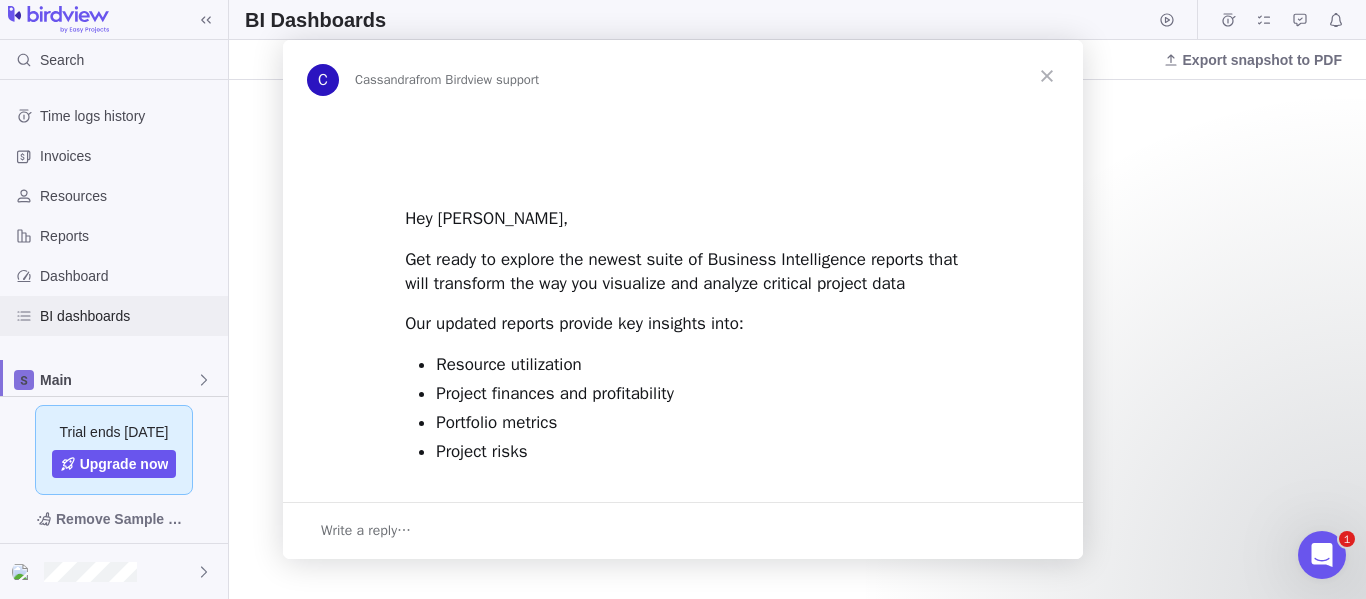 scroll, scrollTop: 0, scrollLeft: 0, axis: both 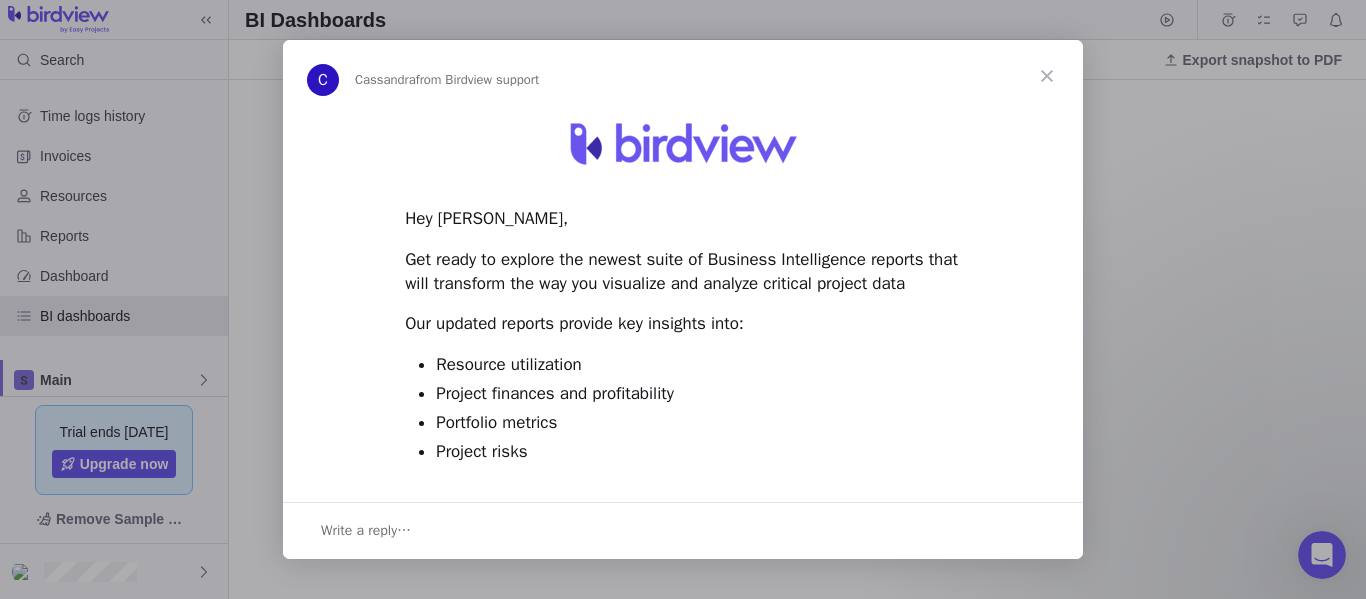 click at bounding box center (1047, 76) 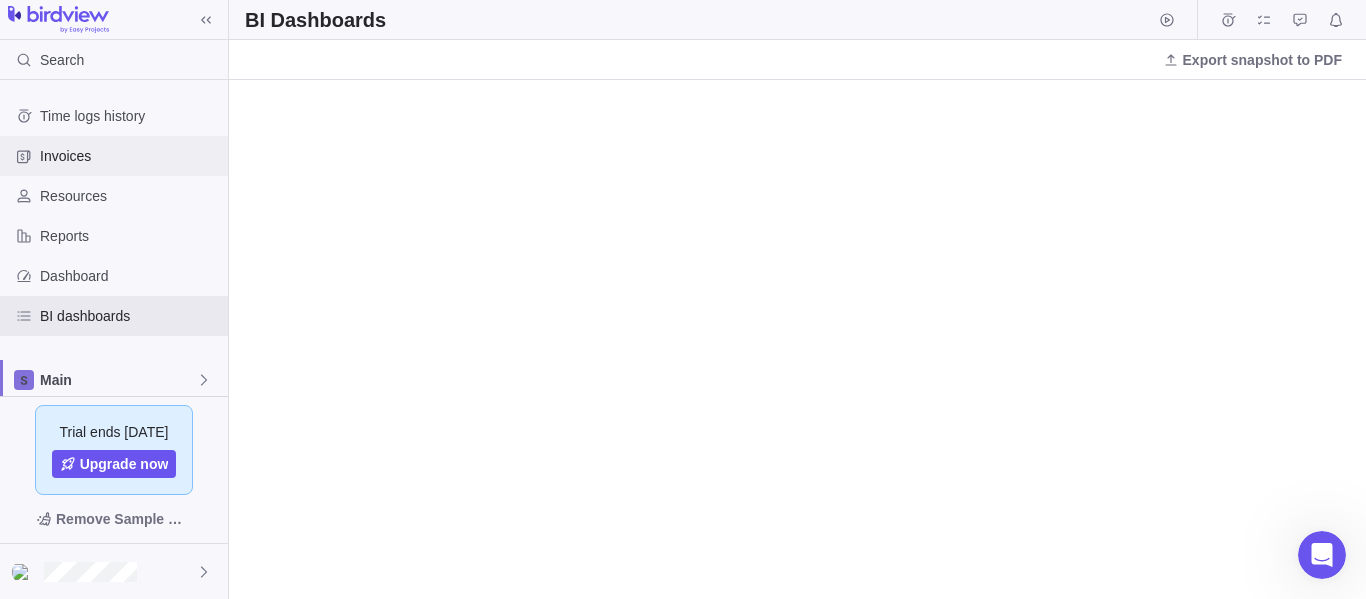 click on "Invoices" at bounding box center (130, 156) 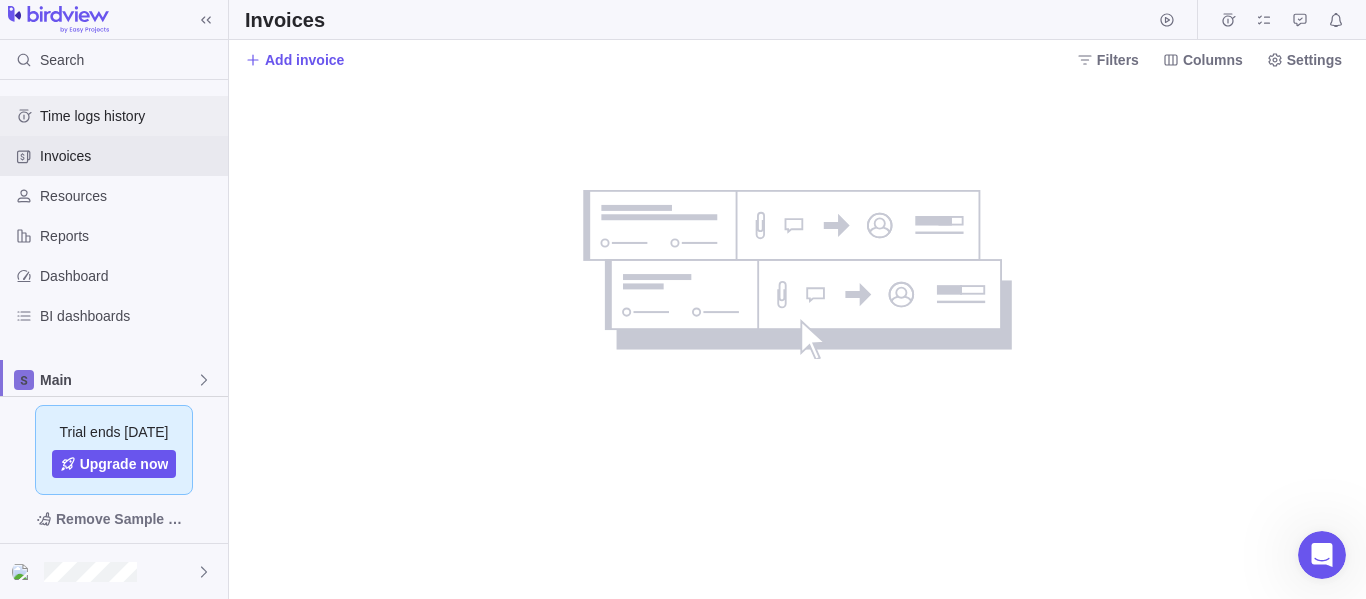 click on "Time logs history" at bounding box center [130, 116] 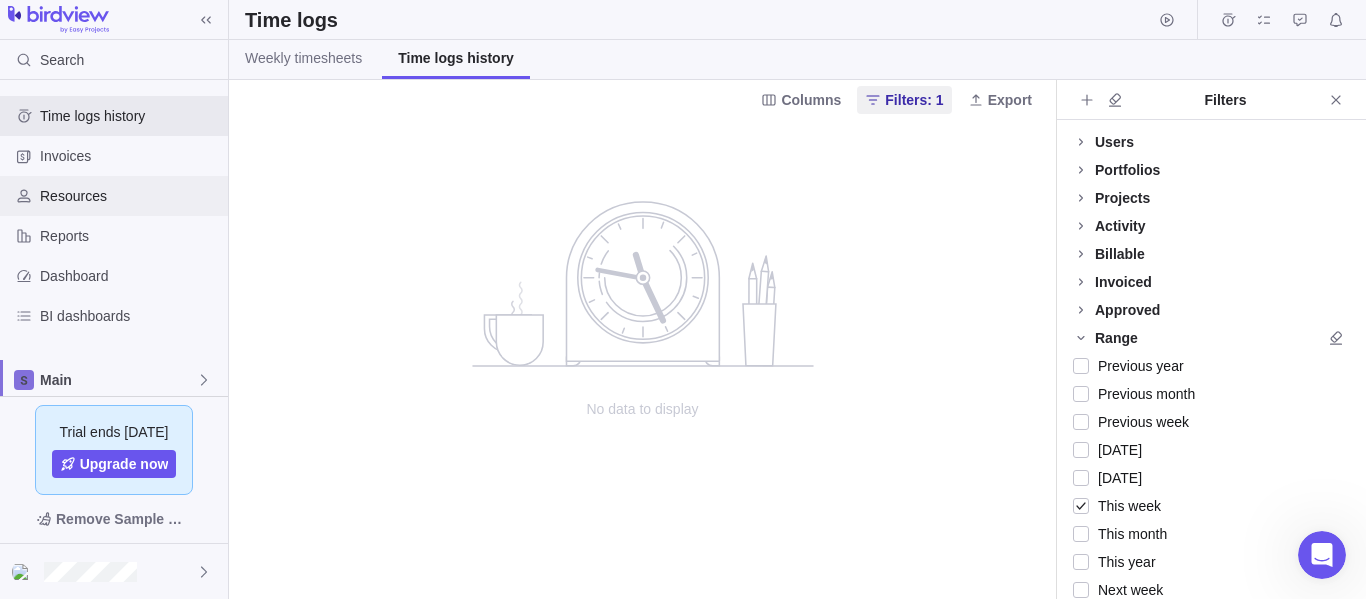 click on "Resources" at bounding box center [130, 196] 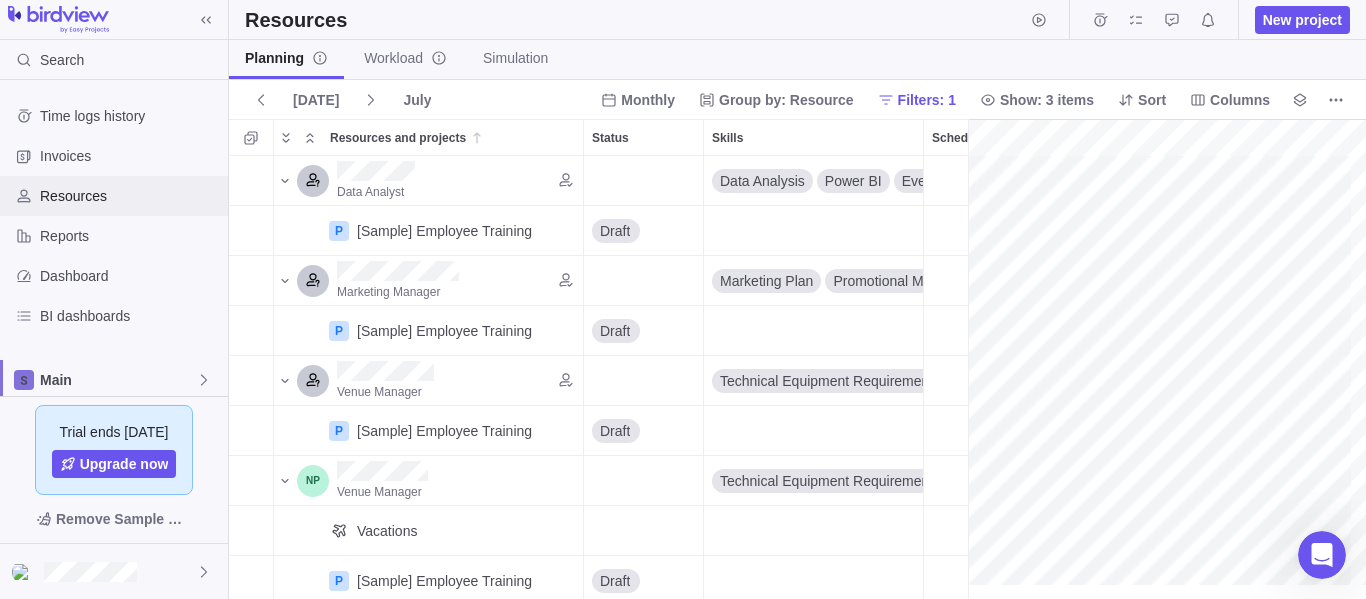 scroll, scrollTop: 16, scrollLeft: 16, axis: both 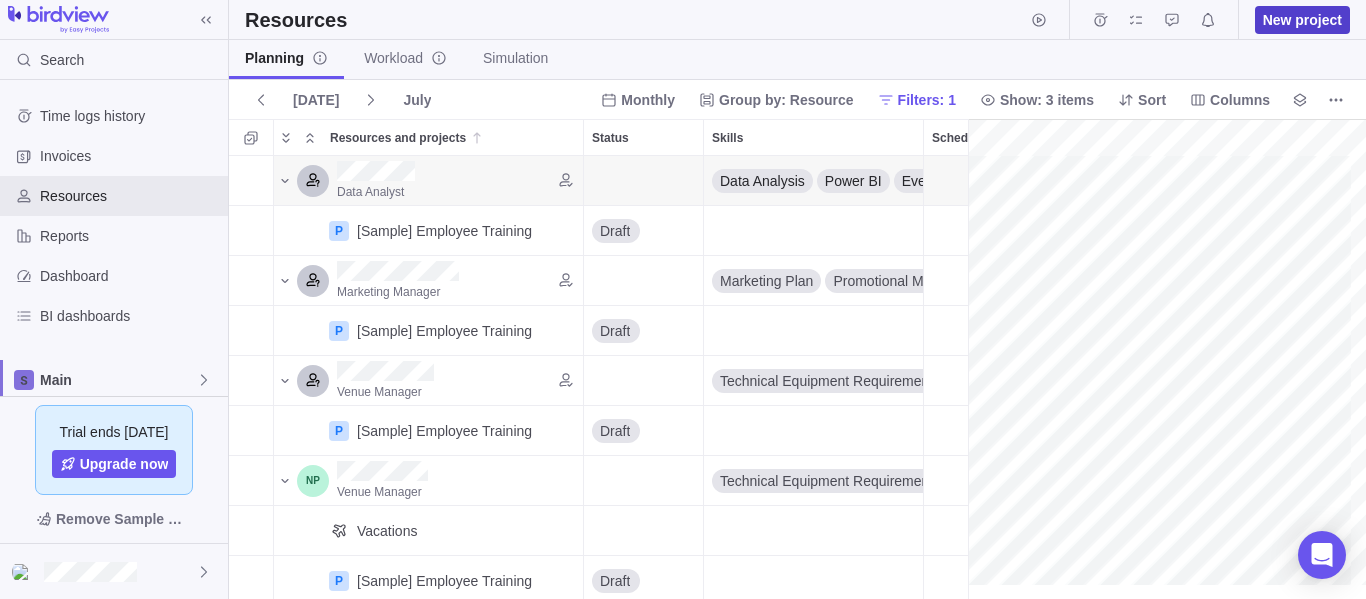 click on "New project" at bounding box center (1302, 20) 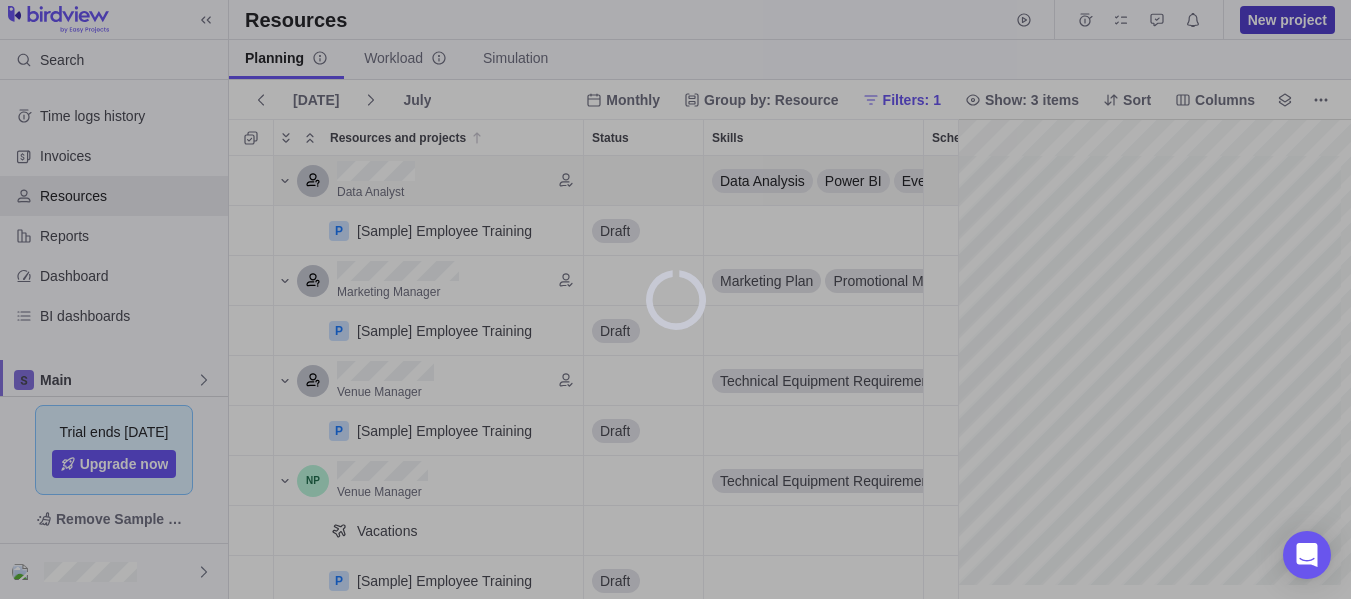 scroll, scrollTop: 428, scrollLeft: 715, axis: both 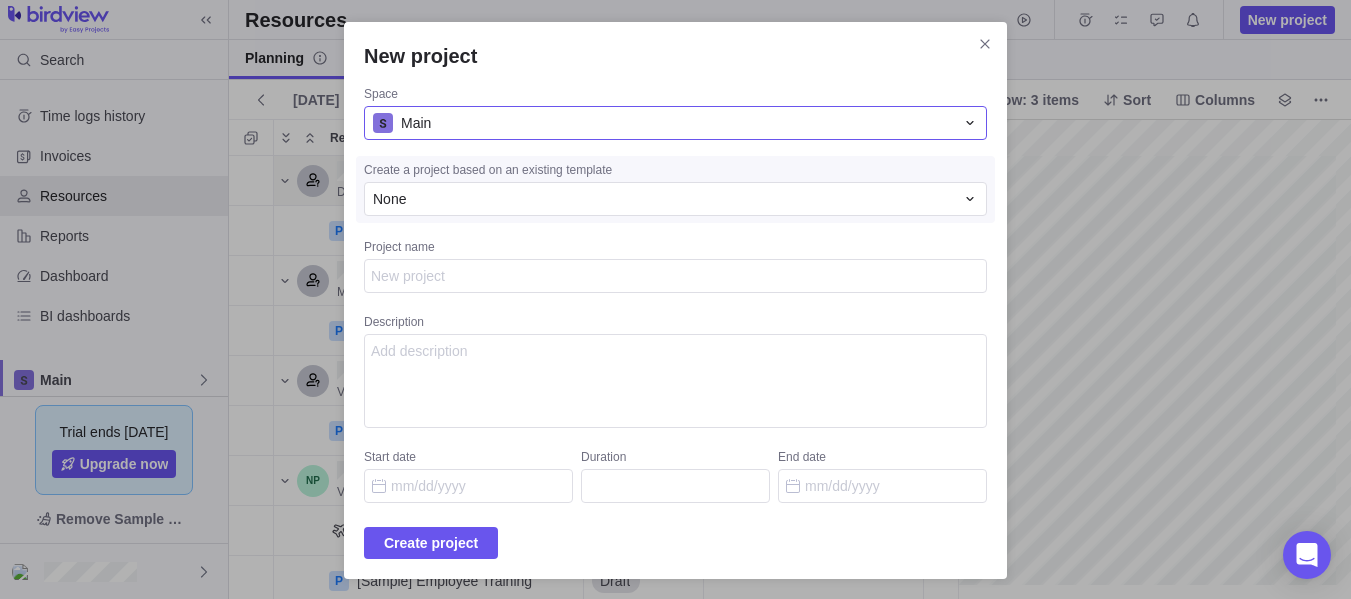 click on "Main" at bounding box center (663, 123) 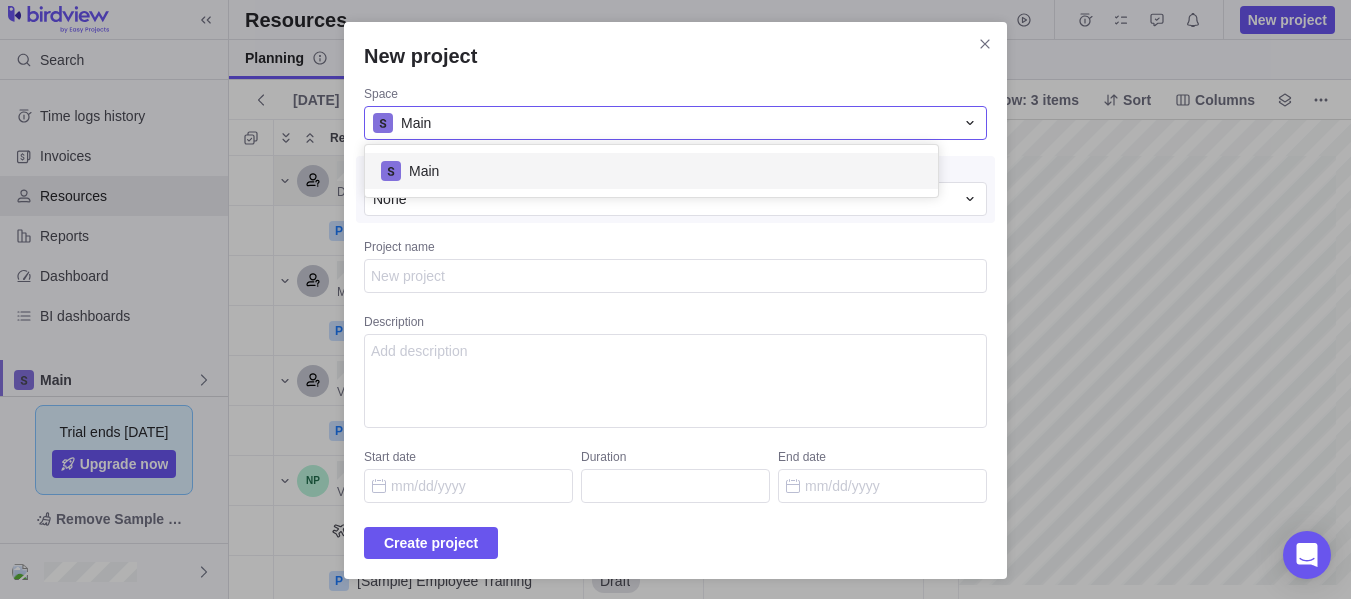 scroll, scrollTop: 16, scrollLeft: 16, axis: both 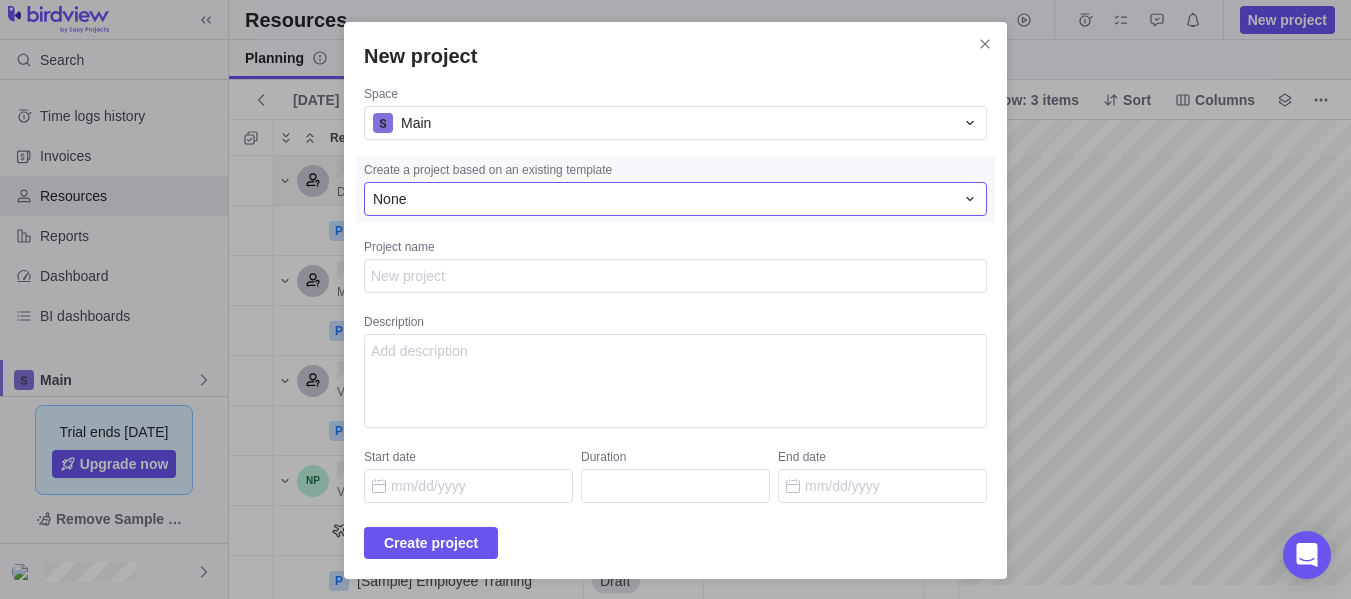 click on "None" at bounding box center [663, 199] 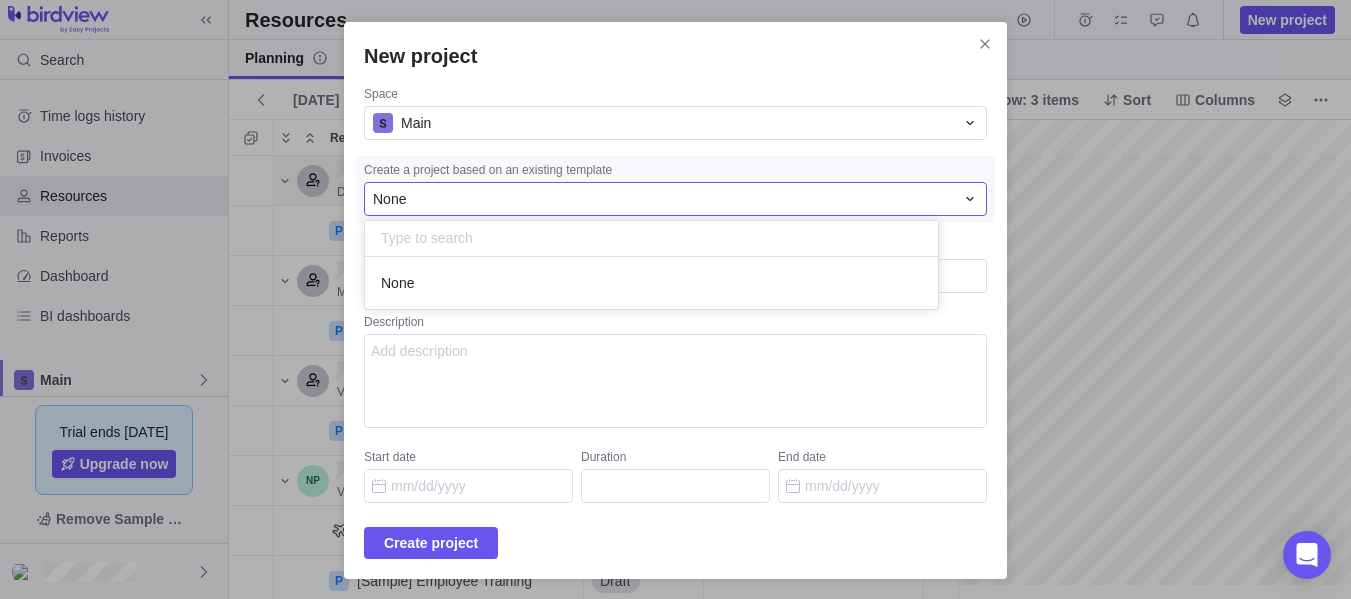 scroll, scrollTop: 16, scrollLeft: 16, axis: both 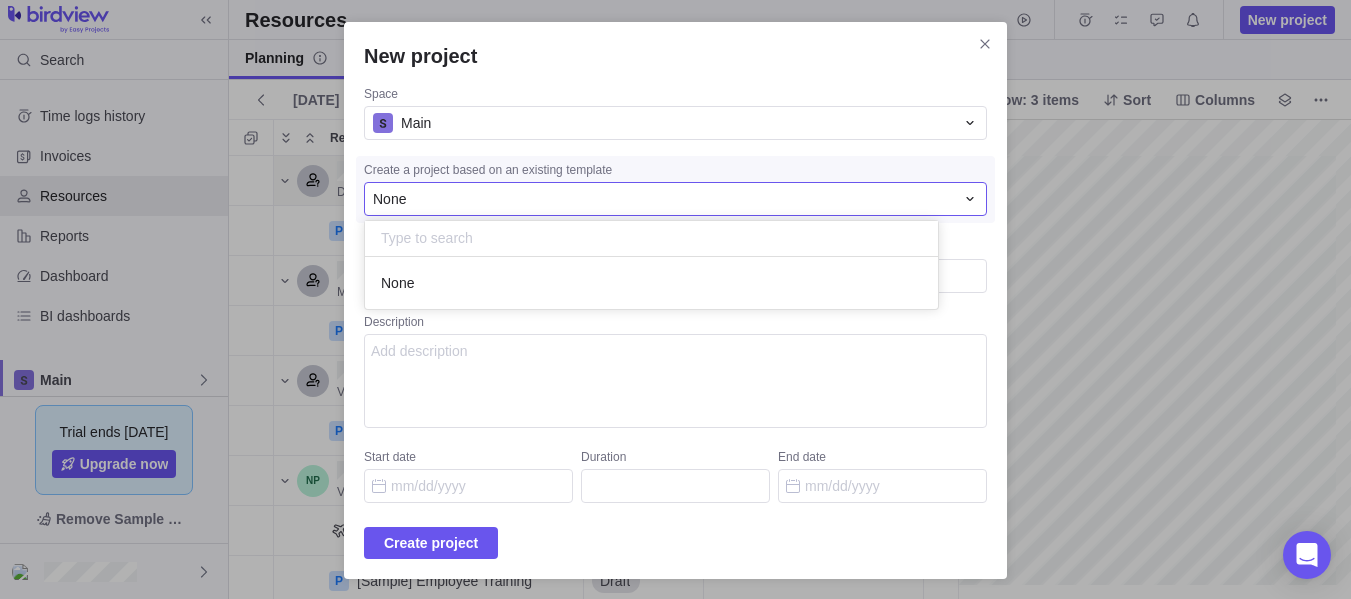 click on "None" at bounding box center (663, 199) 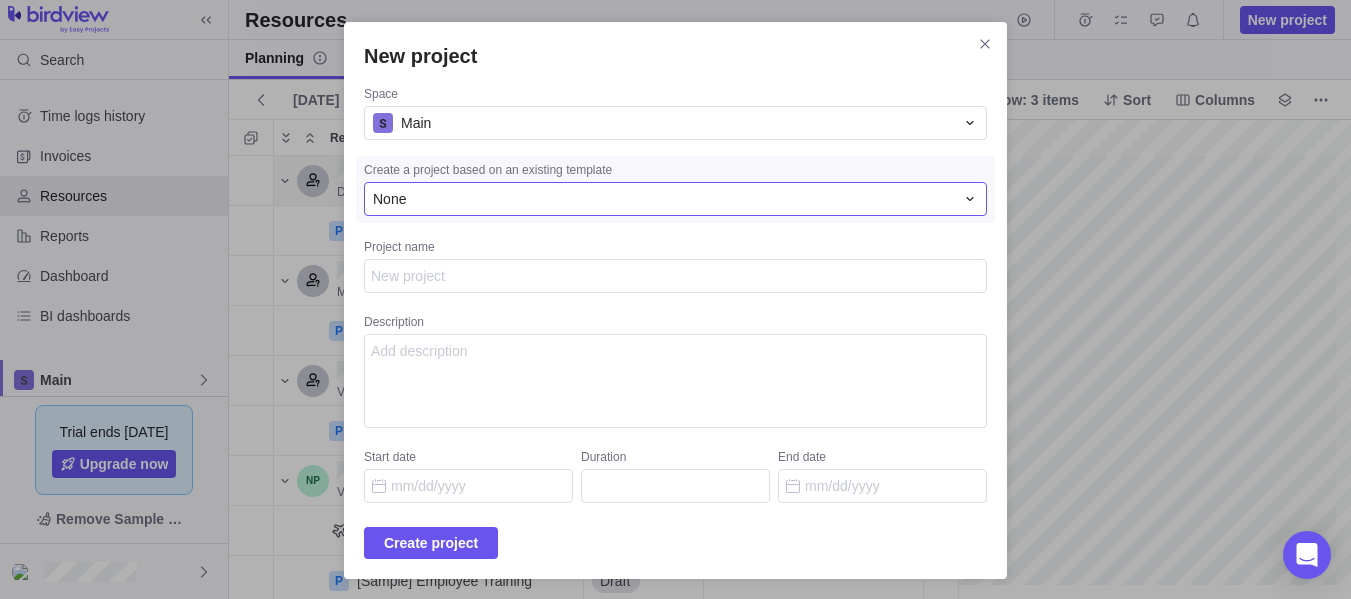 click on "None" at bounding box center (663, 199) 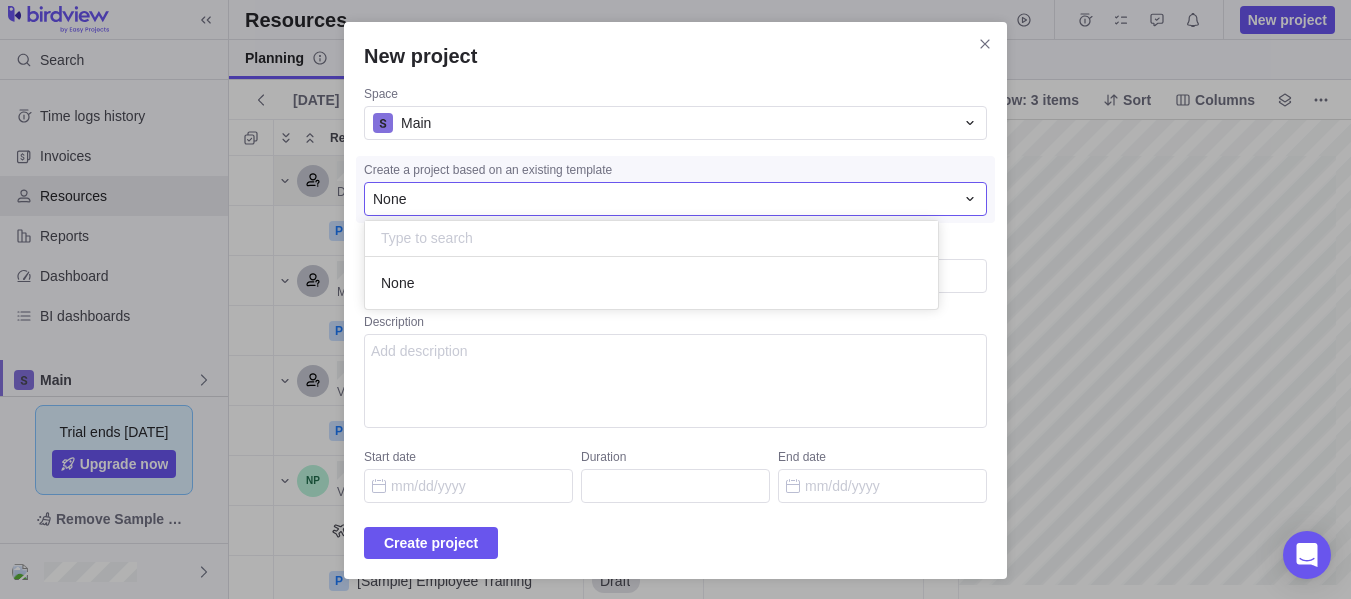 scroll, scrollTop: 16, scrollLeft: 16, axis: both 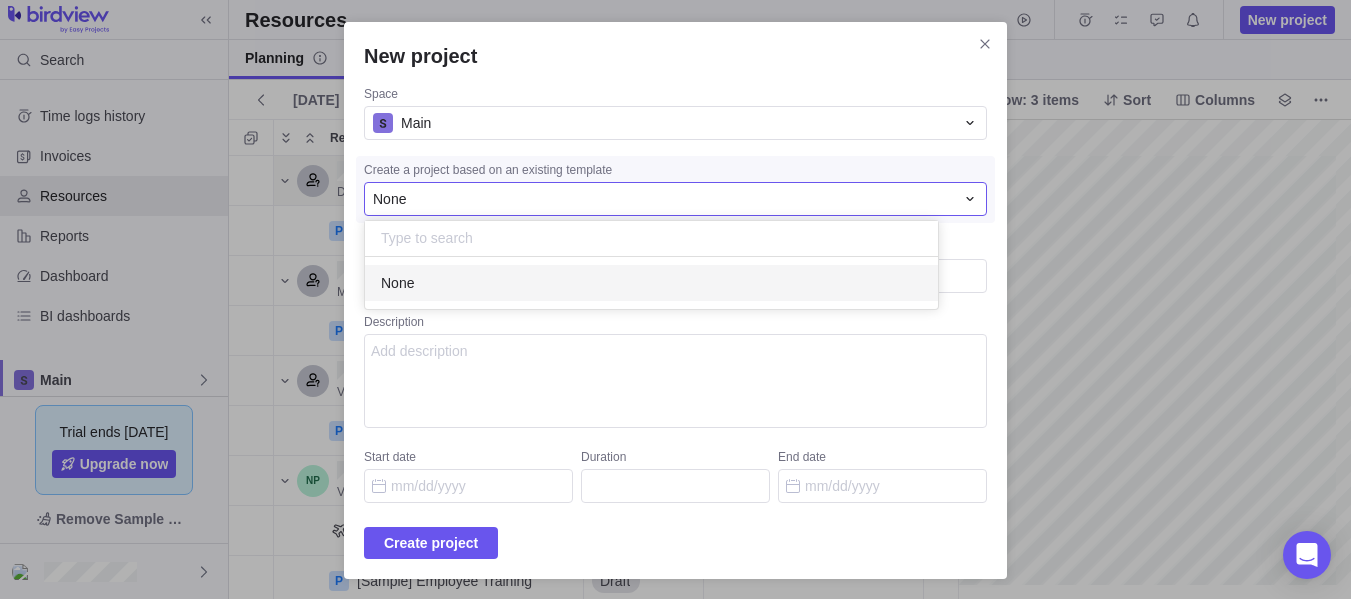 click on "None" at bounding box center [651, 283] 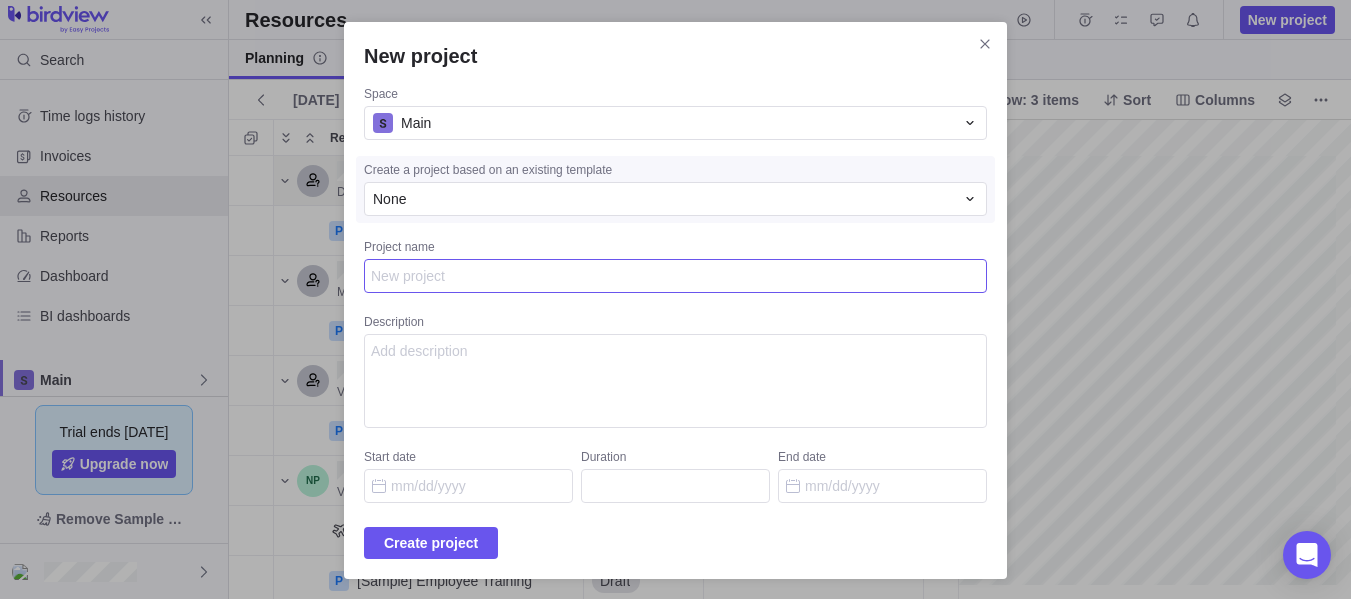 click on "Project name" at bounding box center [675, 276] 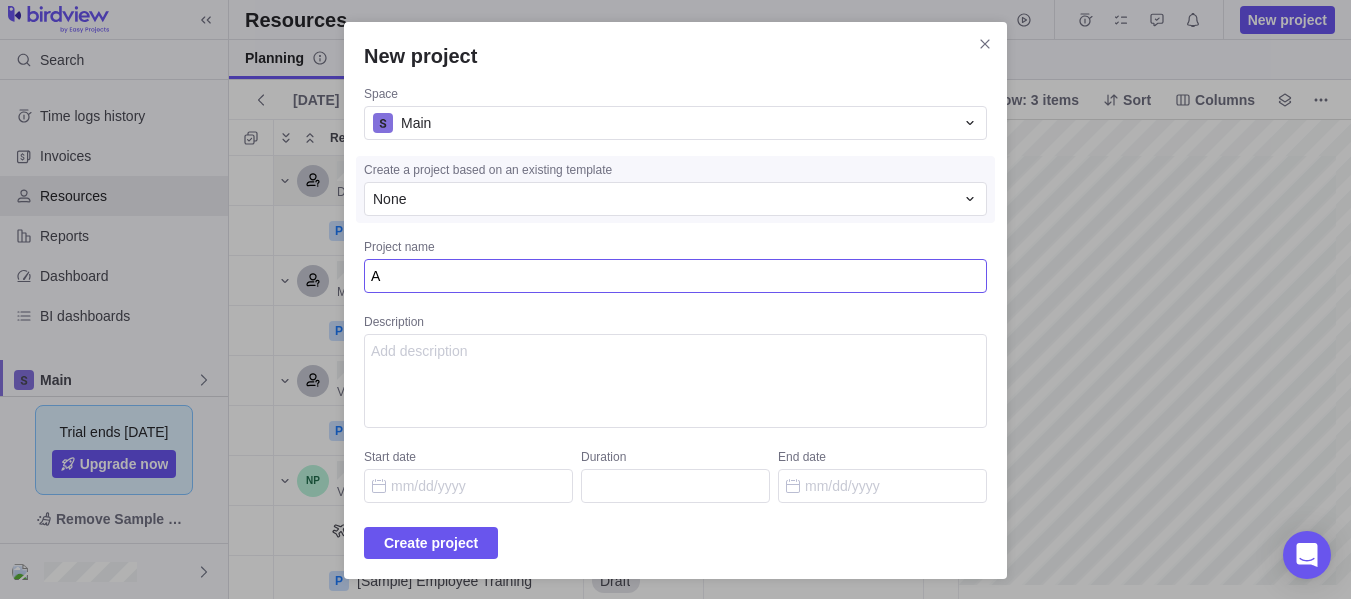 type on "x" 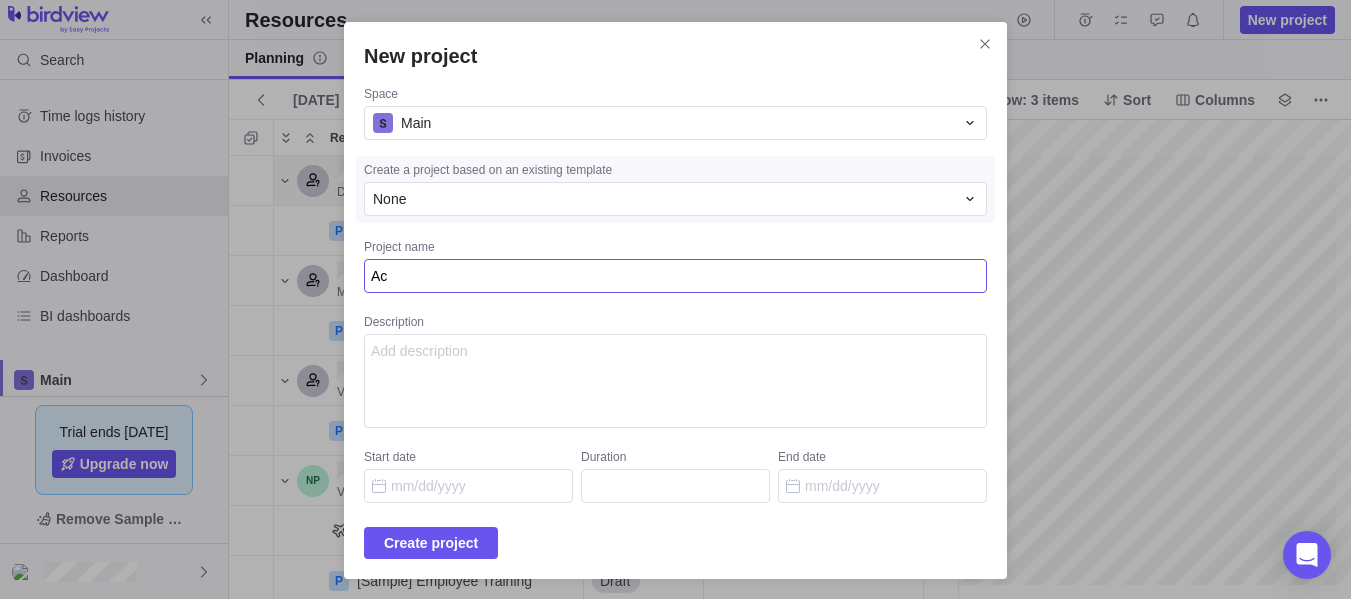 type on "x" 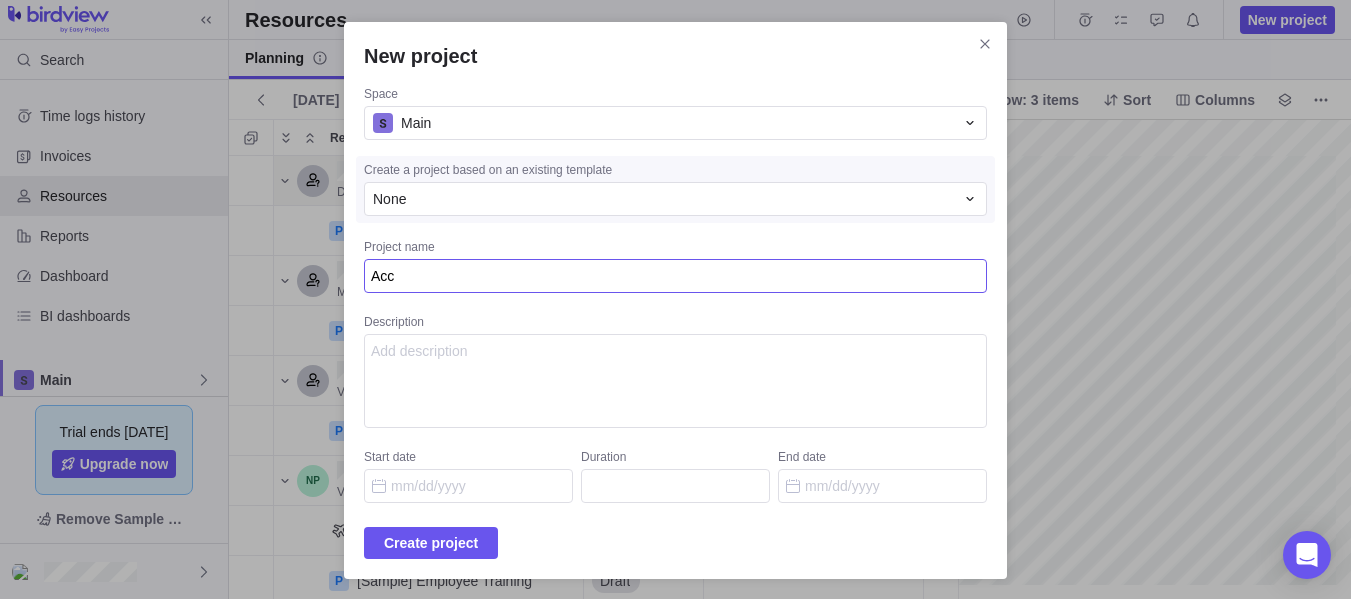 type on "Acco" 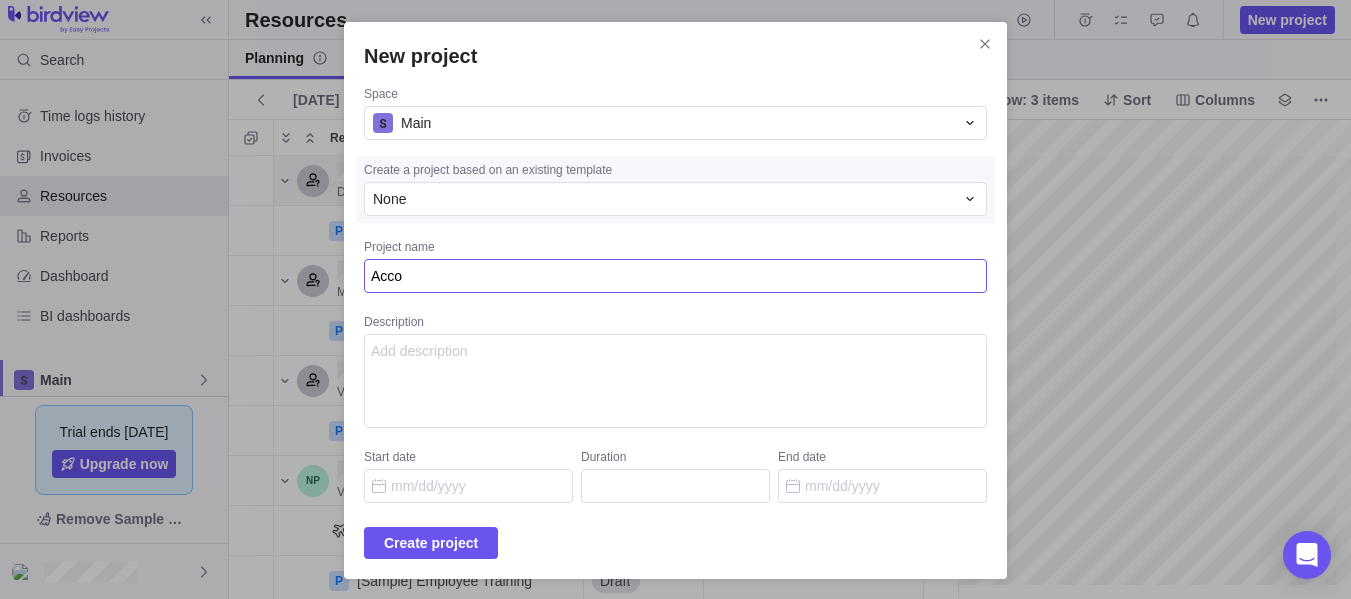 type on "x" 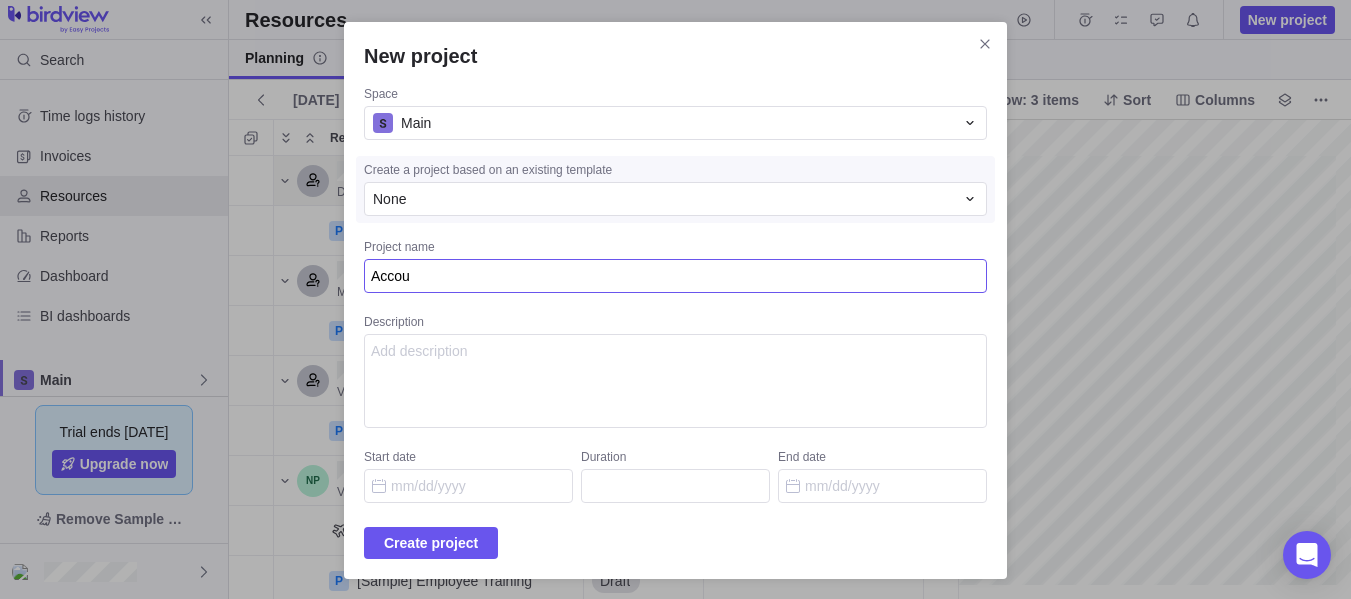 type on "x" 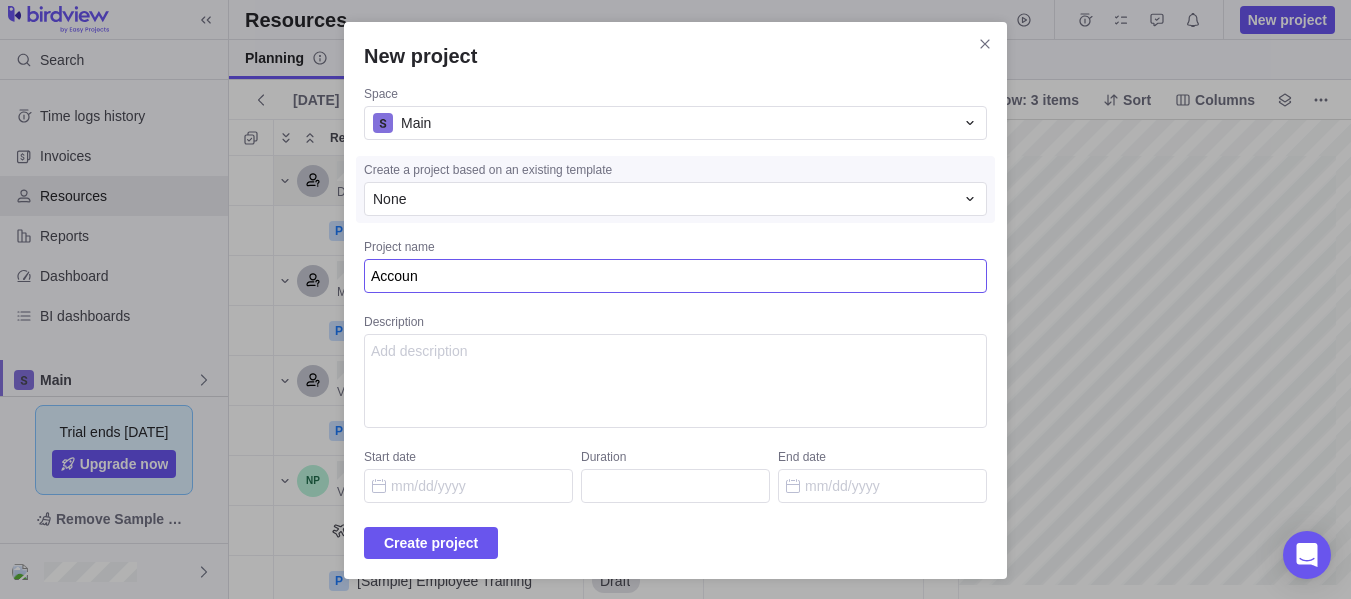 type on "x" 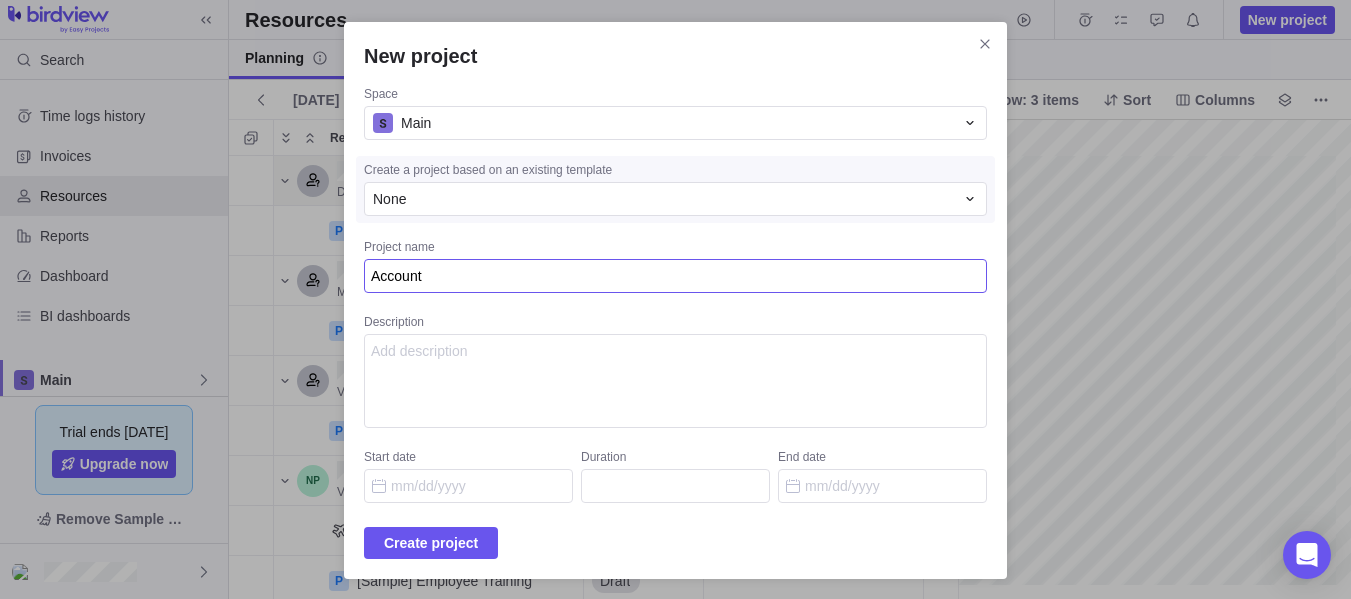 type on "x" 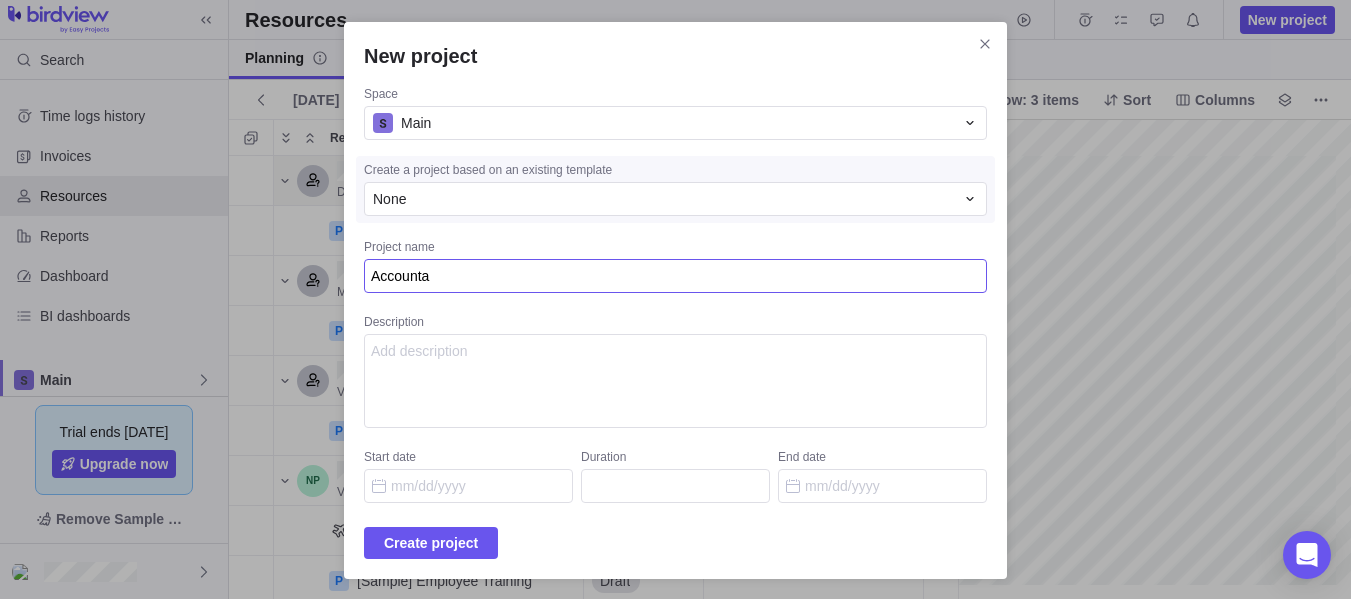 type on "Accountan" 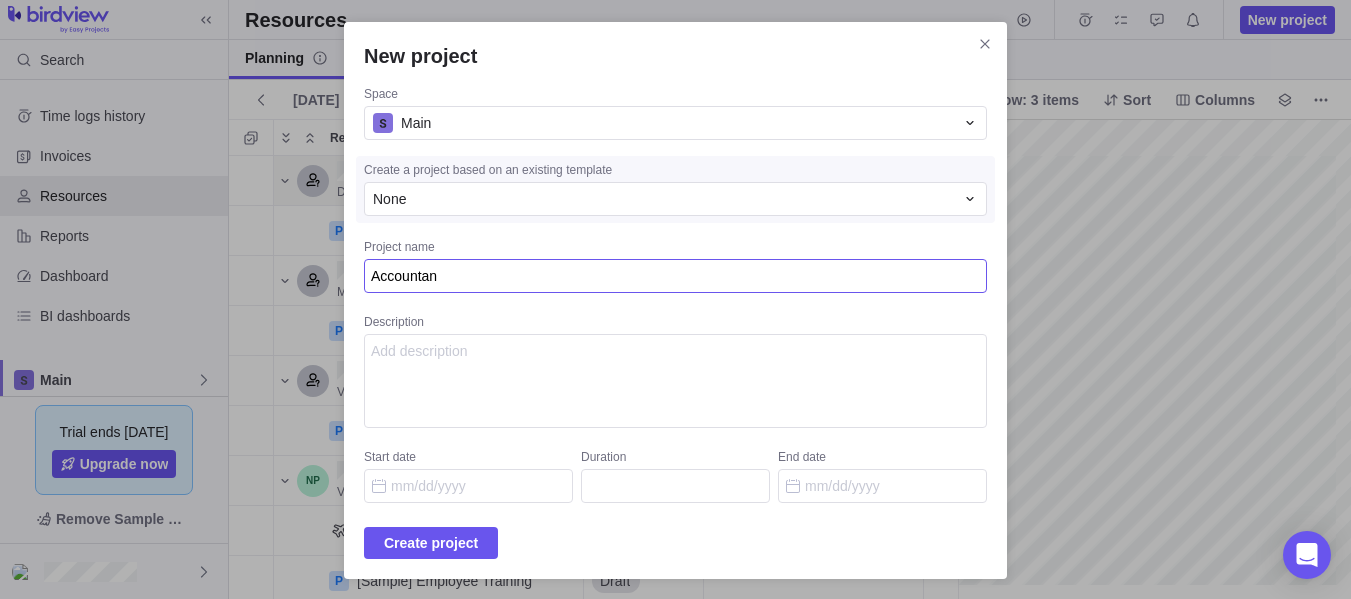 type on "x" 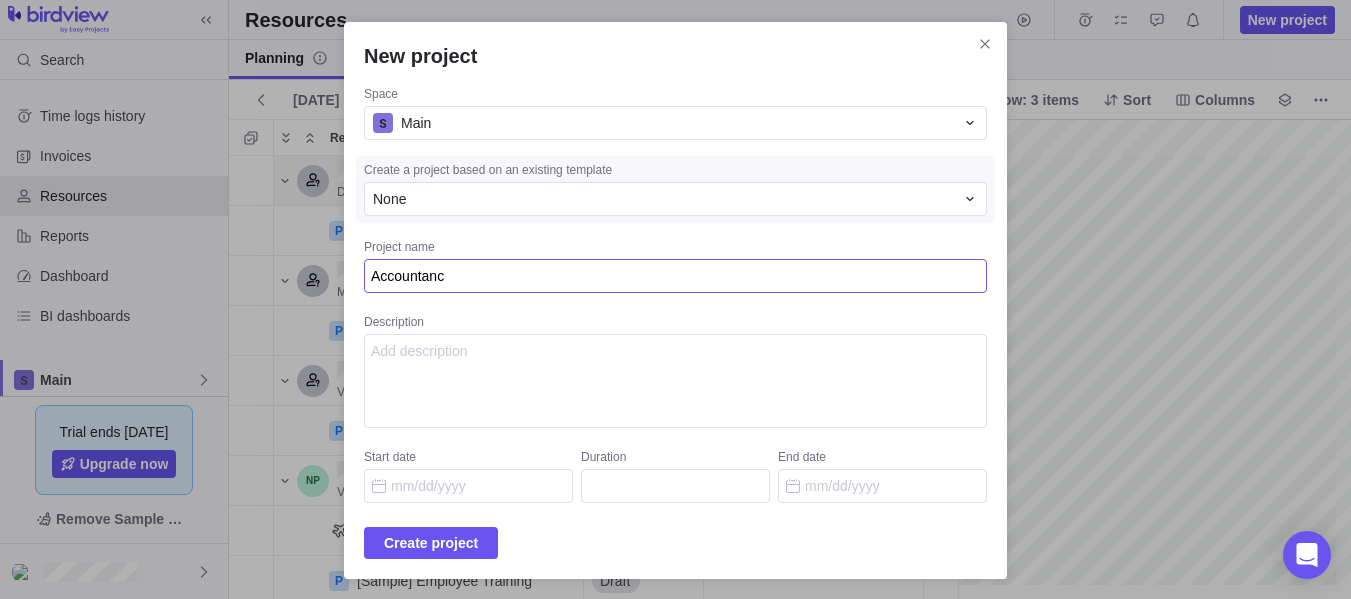 type on "x" 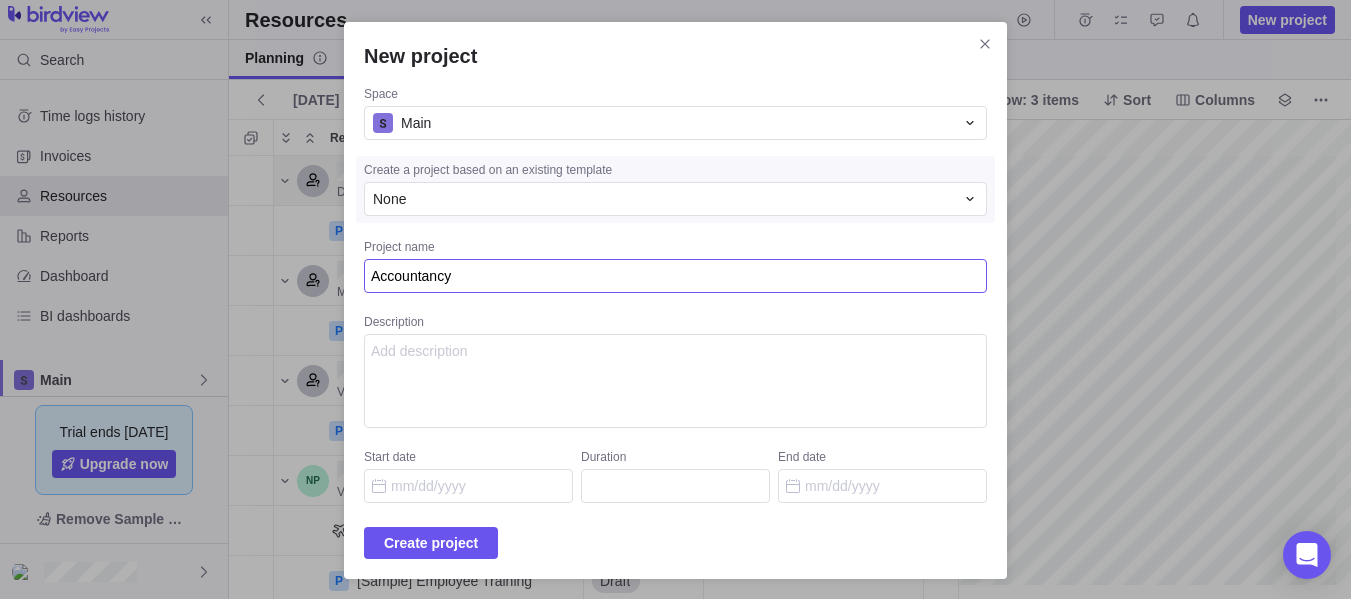 type on "x" 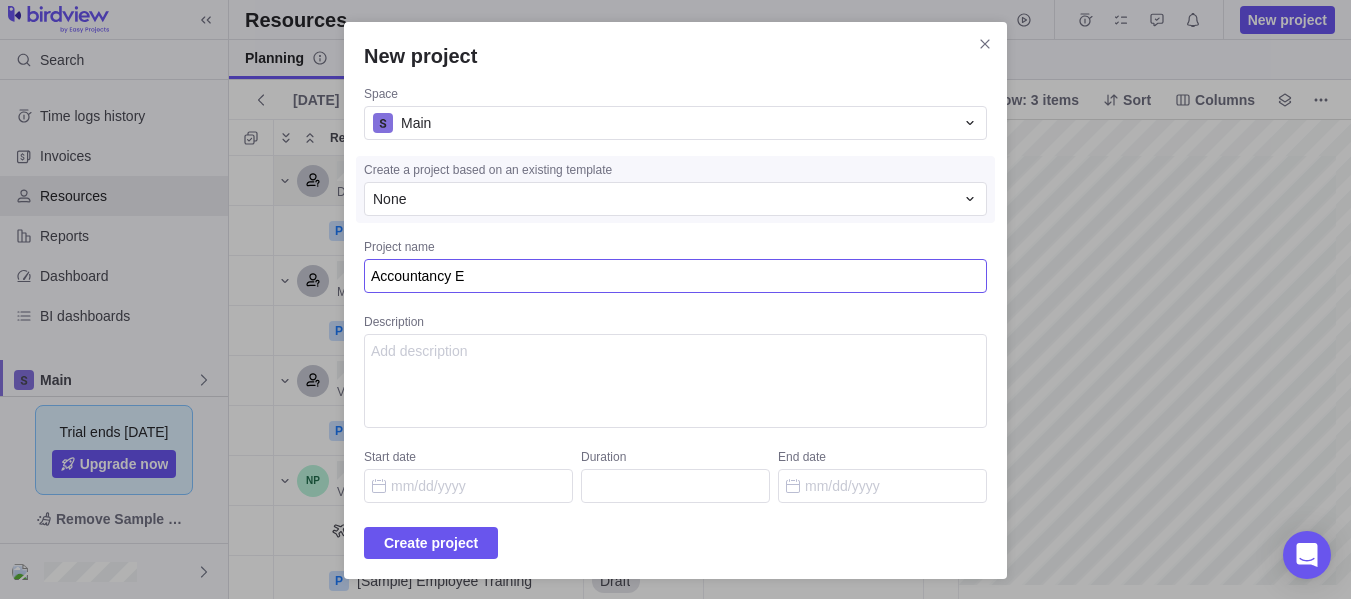 type on "x" 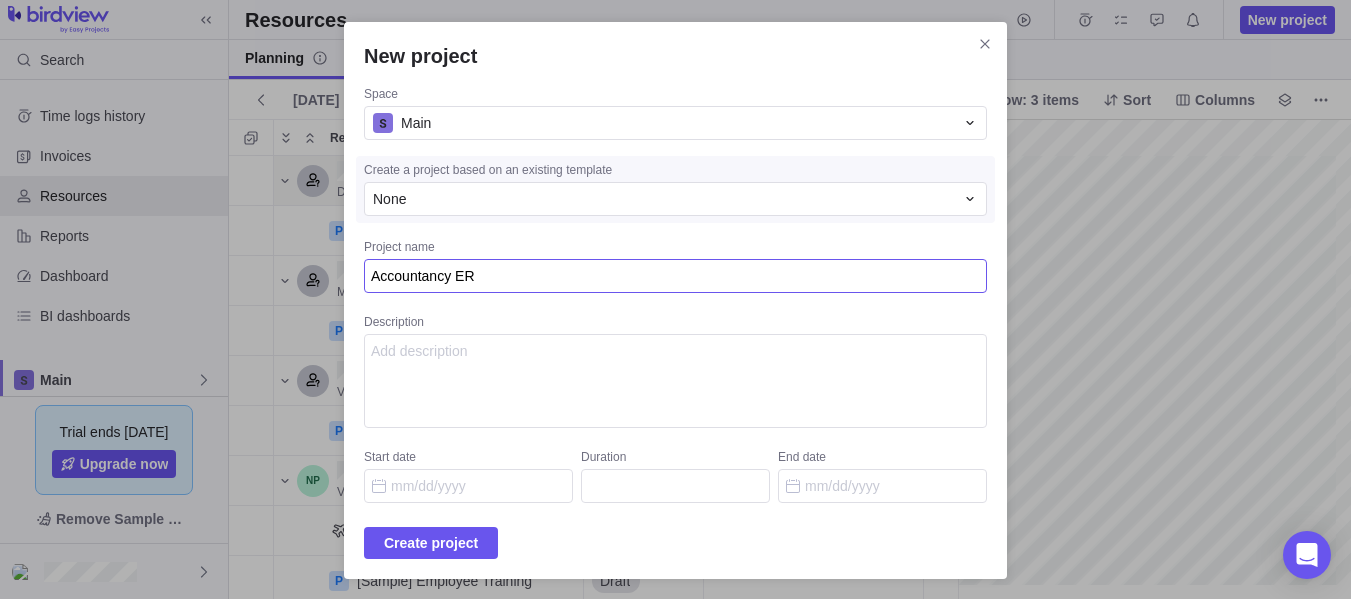 type on "x" 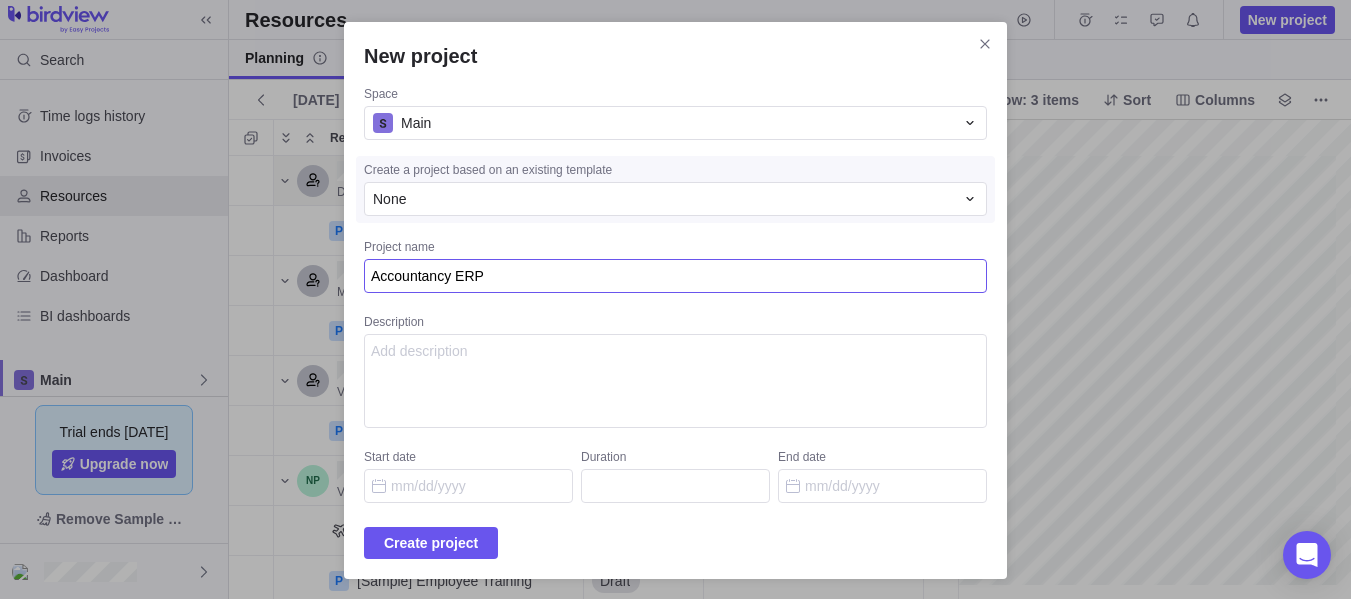 type on "x" 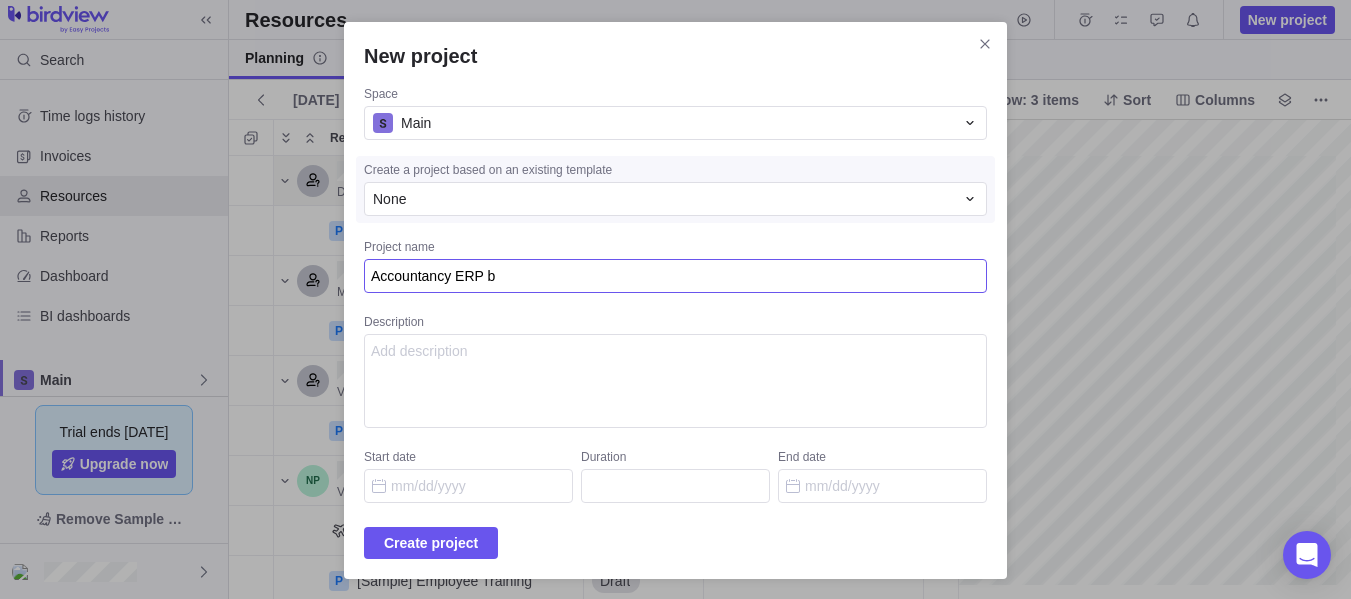 type on "x" 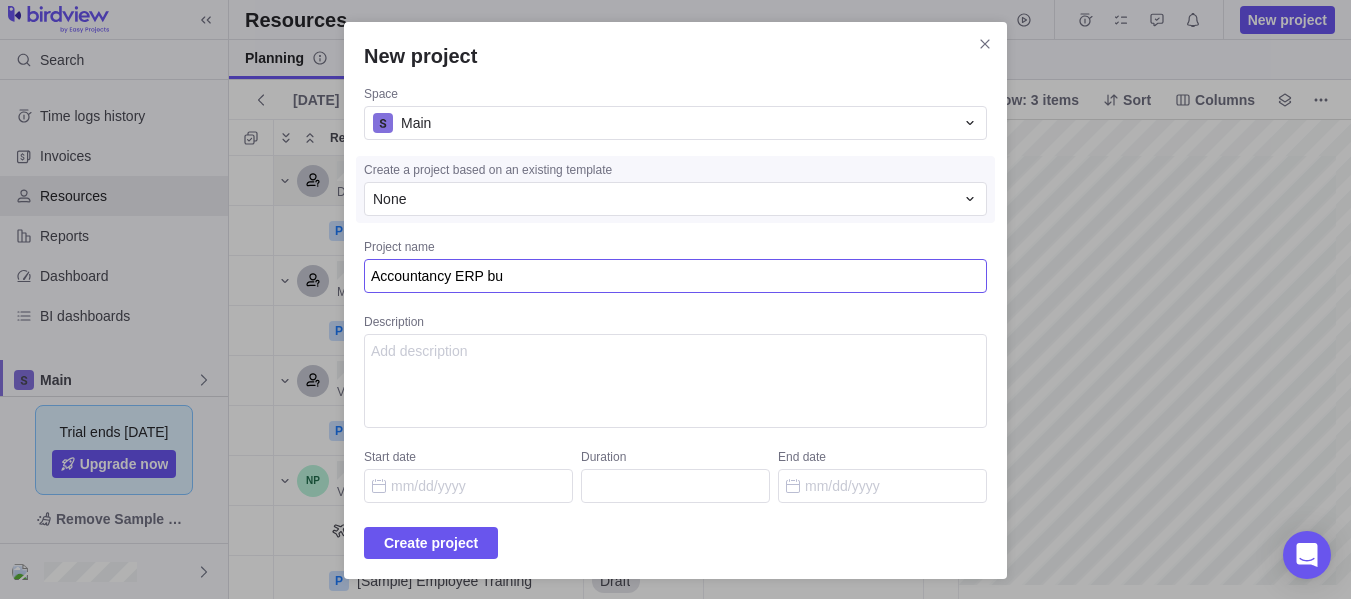 type on "x" 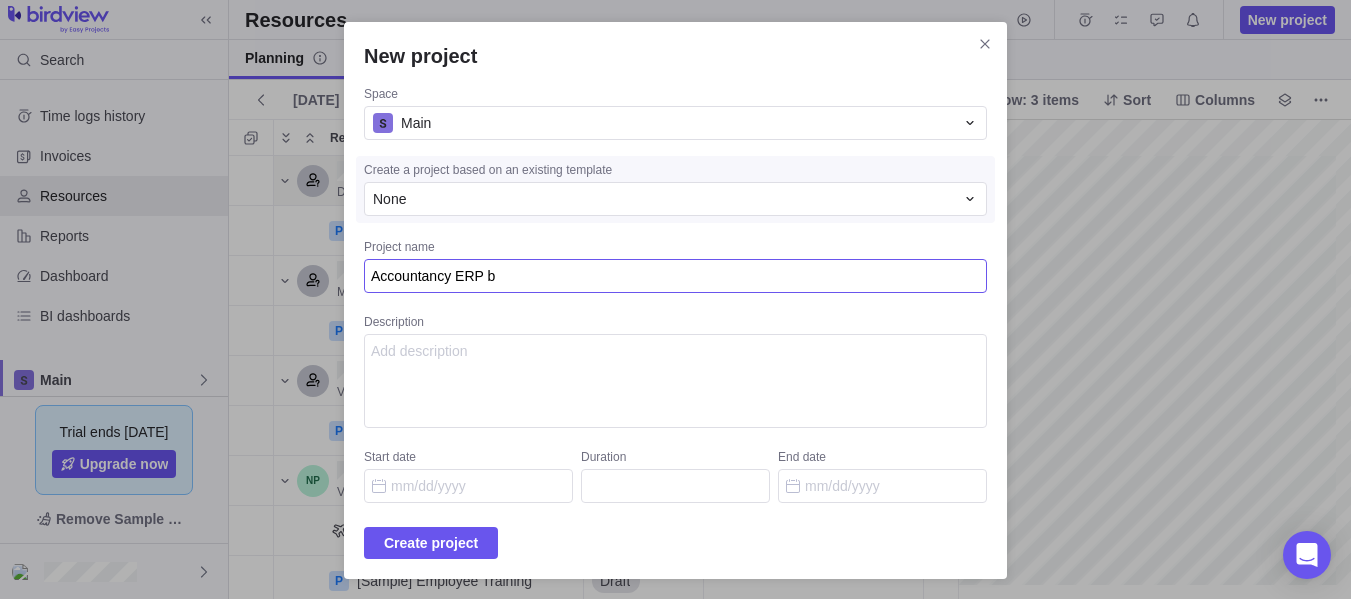 type on "x" 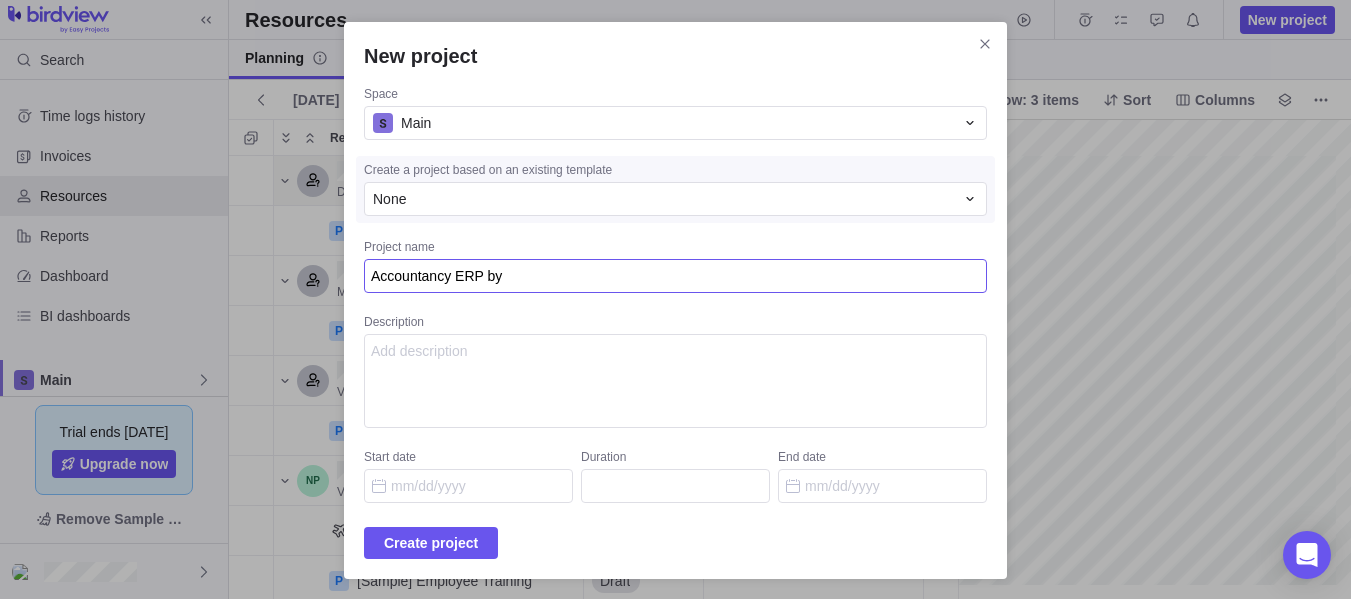 type on "x" 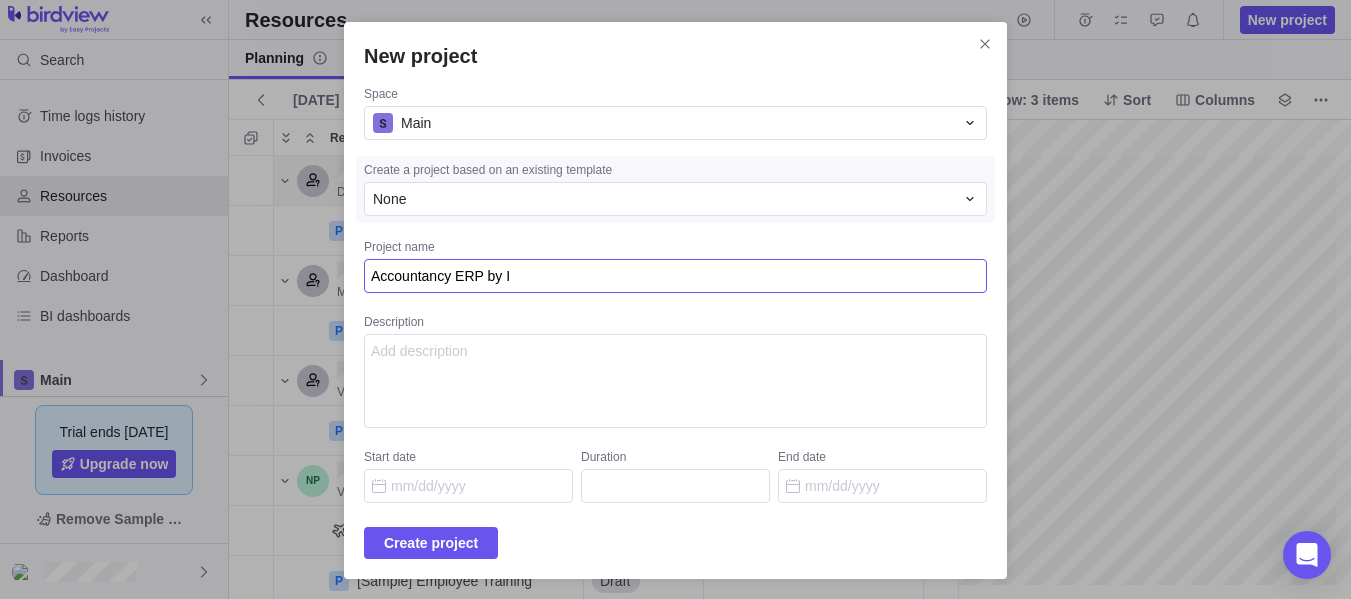 type on "x" 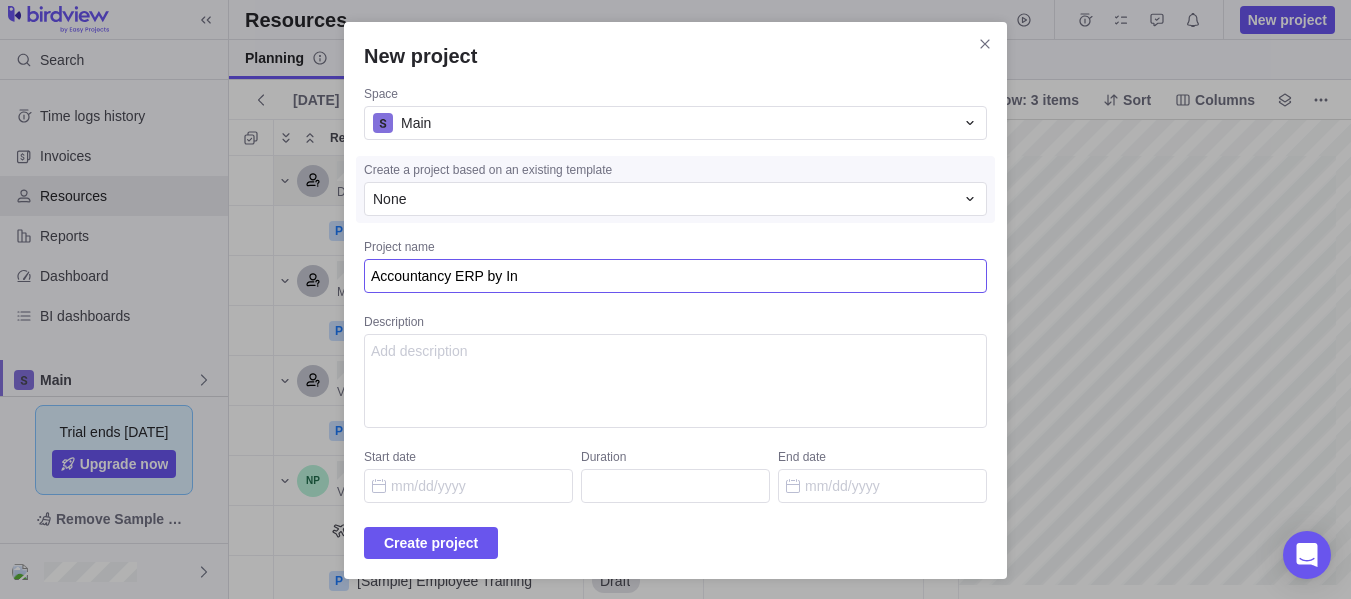type on "x" 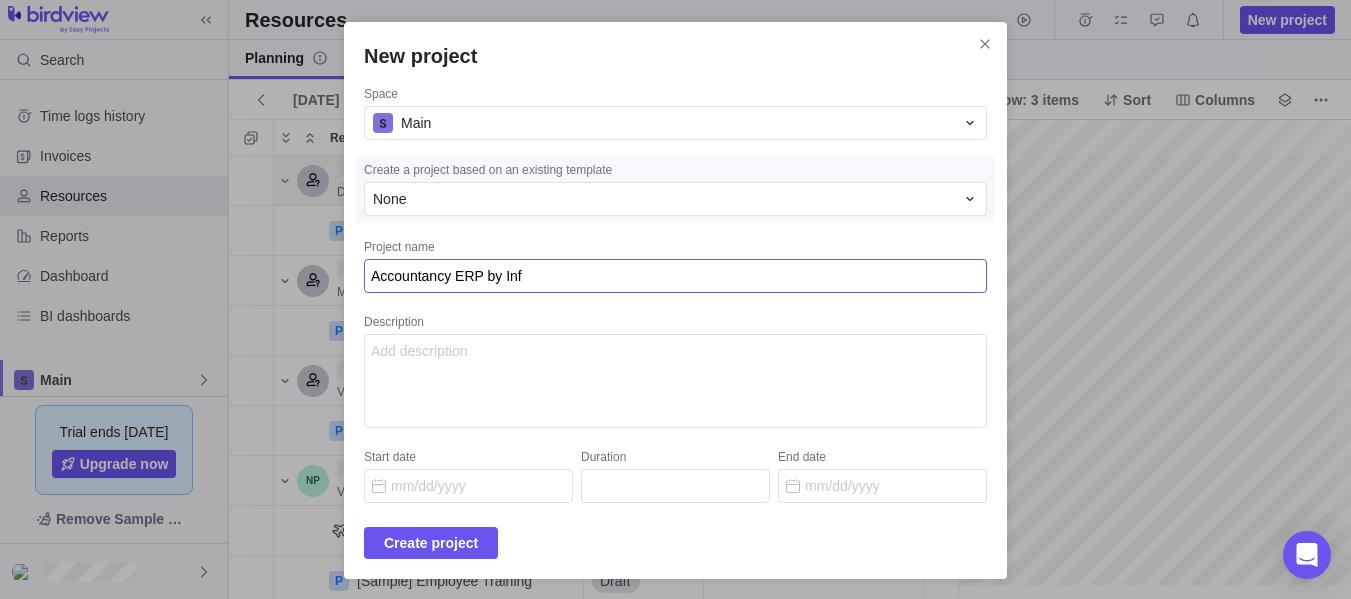 type on "Accountancy ERP by Infi" 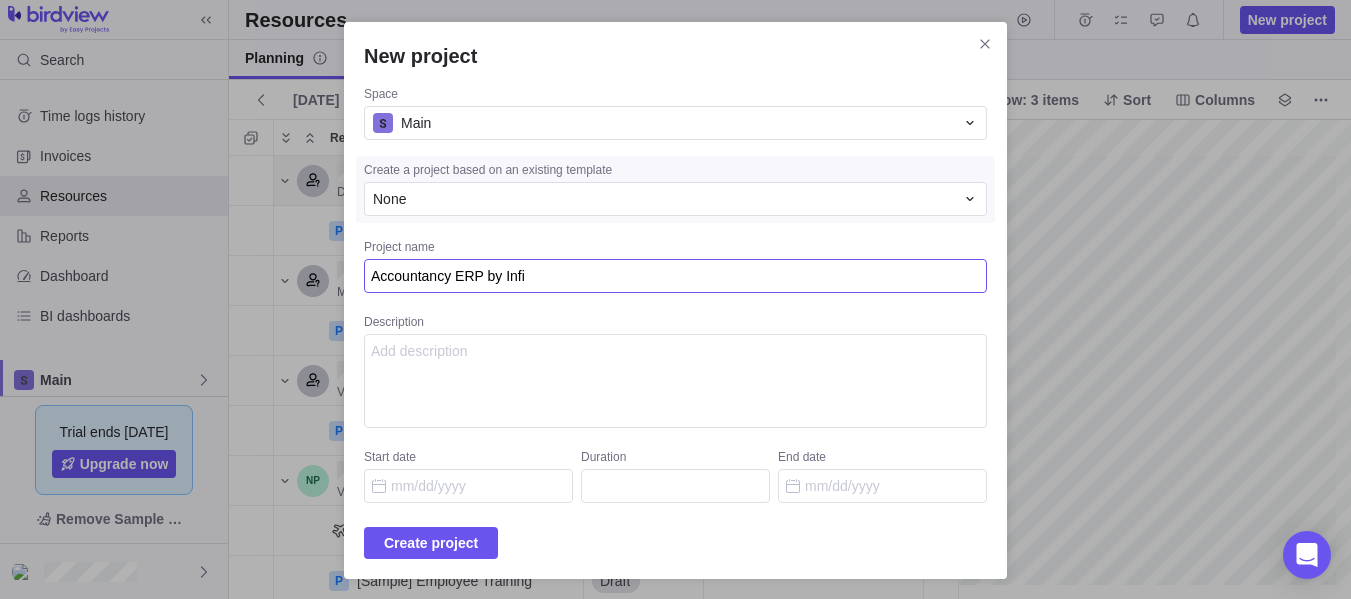 type on "x" 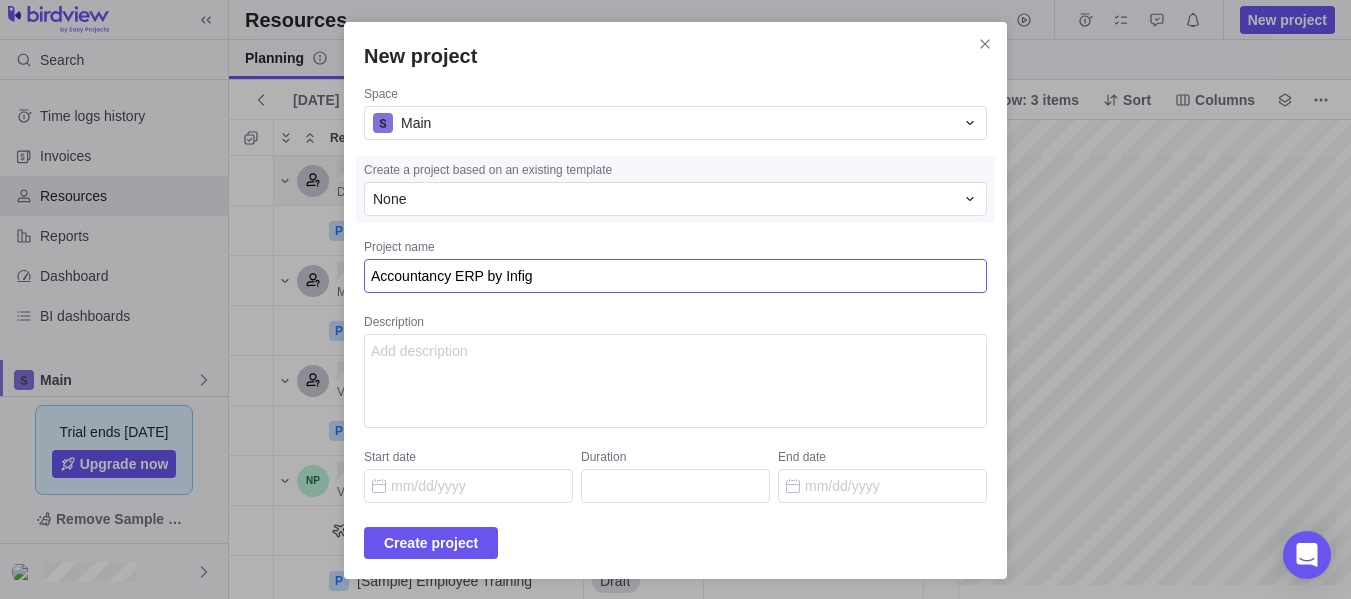 type on "x" 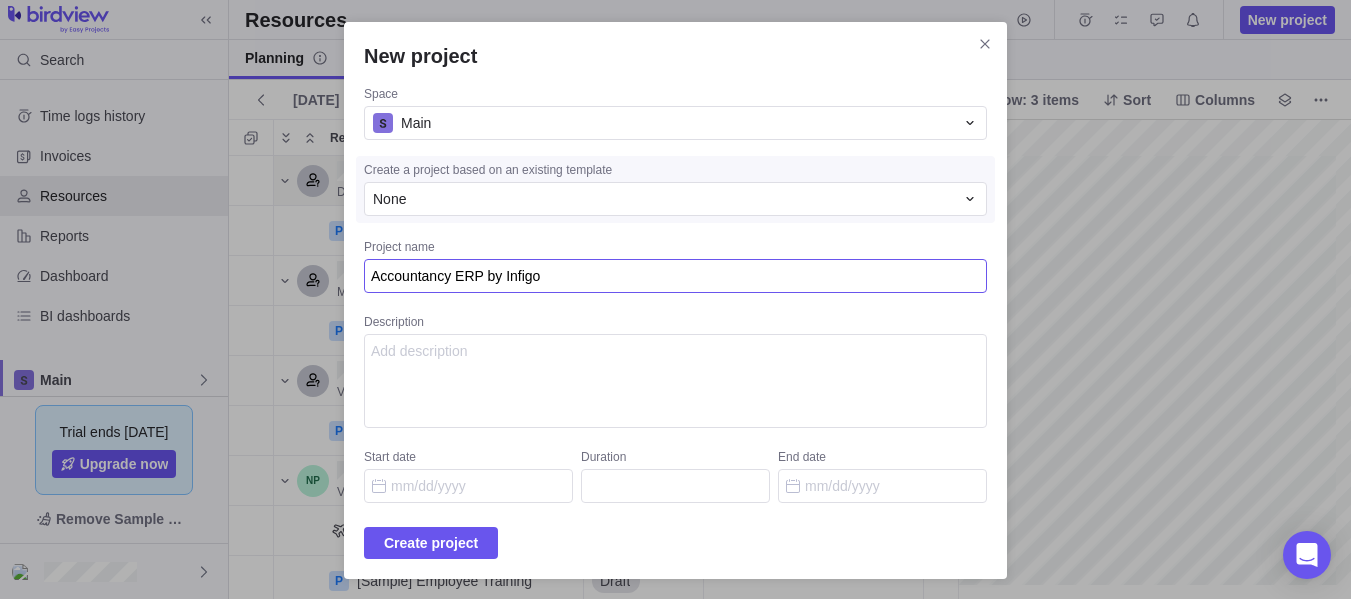 type on "x" 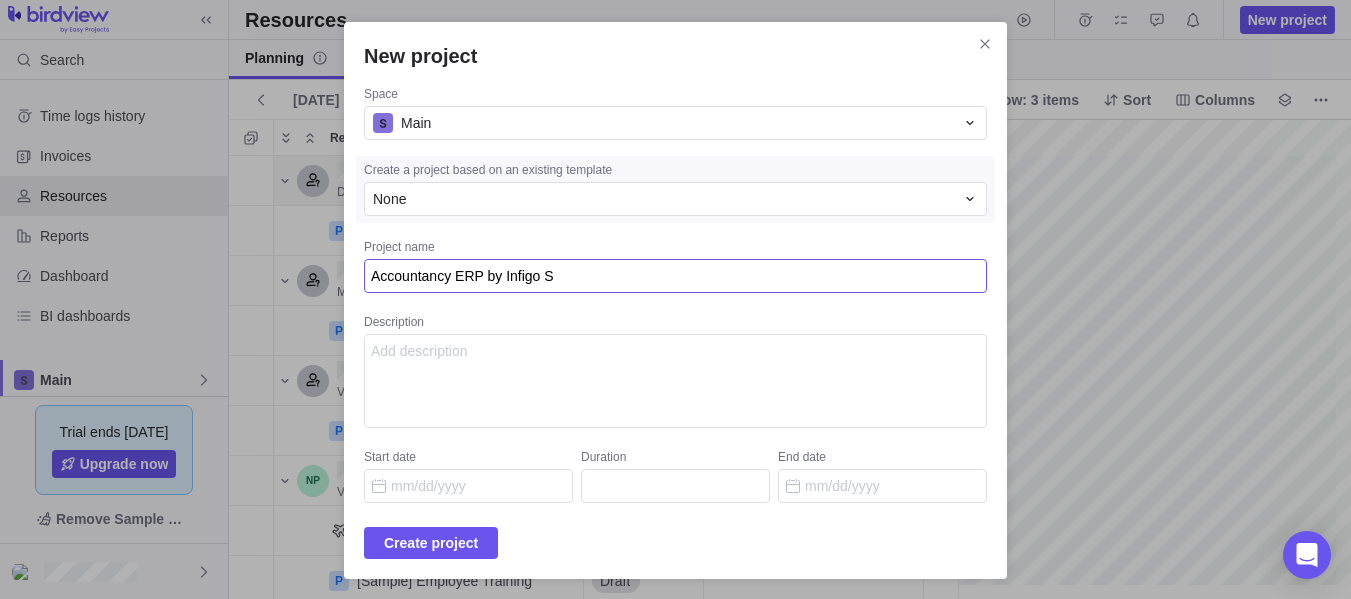 type on "x" 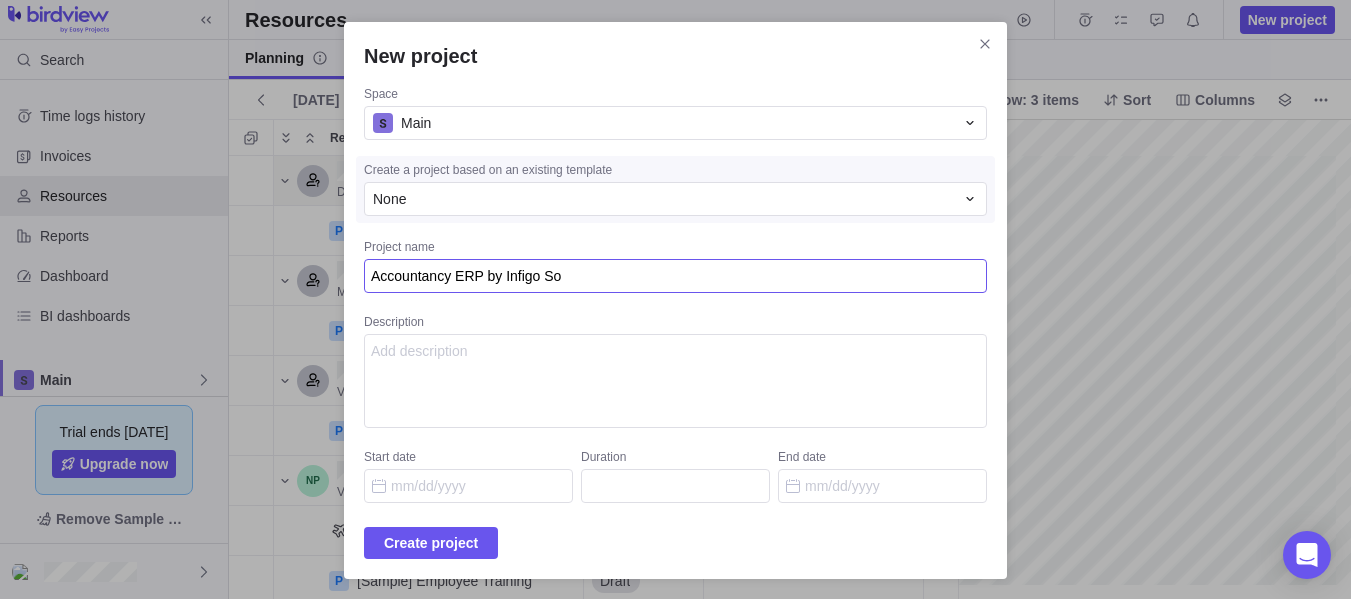 type on "x" 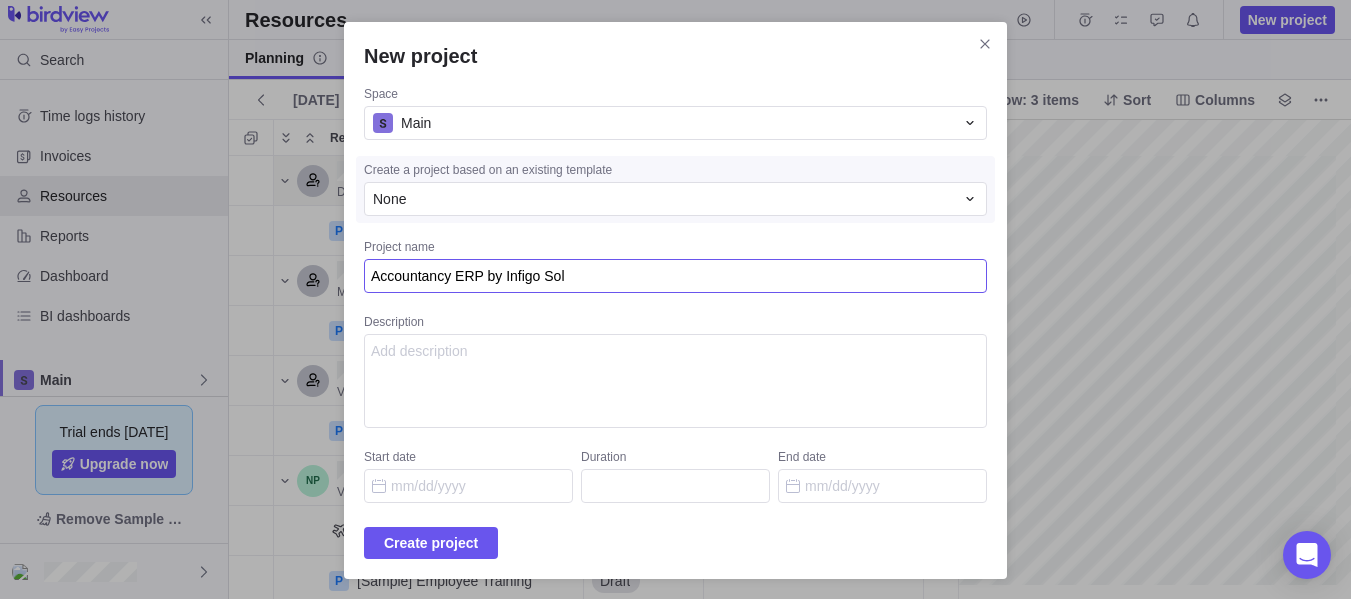type on "x" 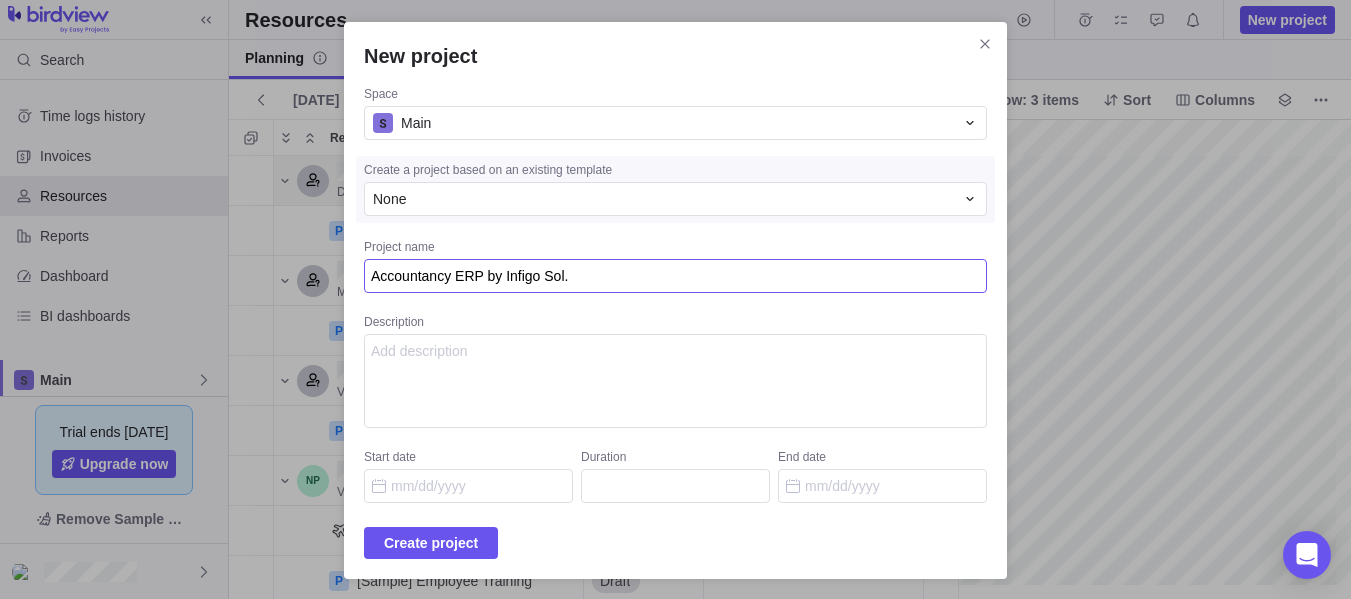type on "Accountancy ERP by Infigo Sol." 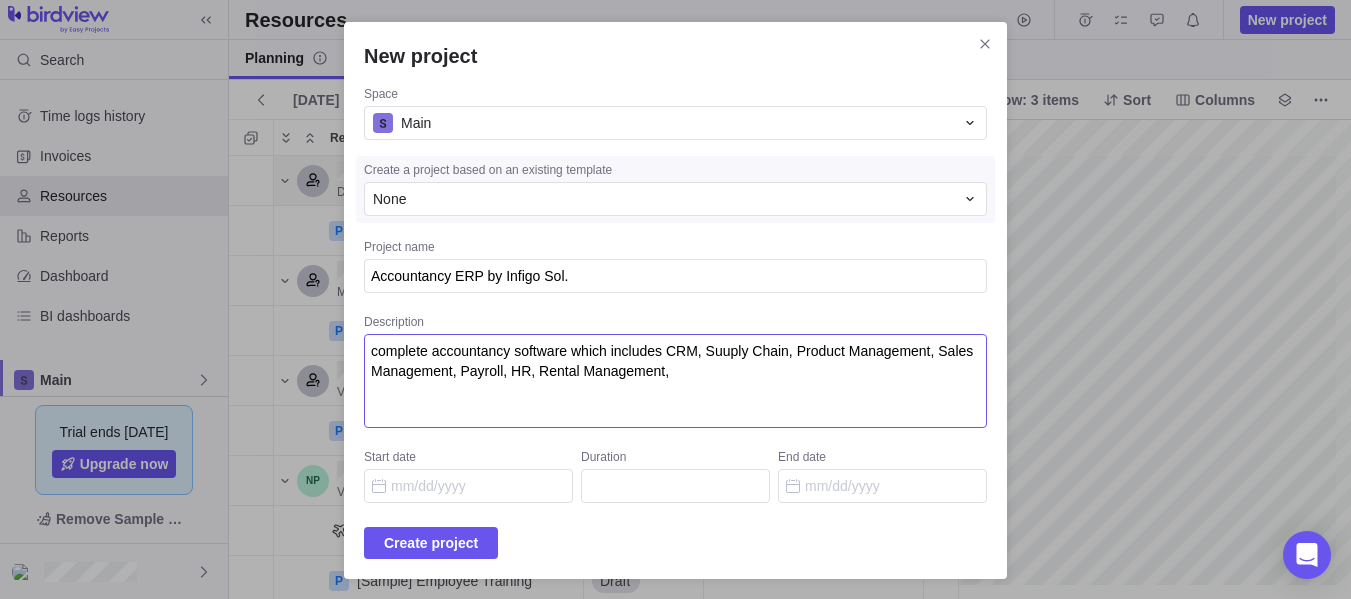 click on "supply chain," 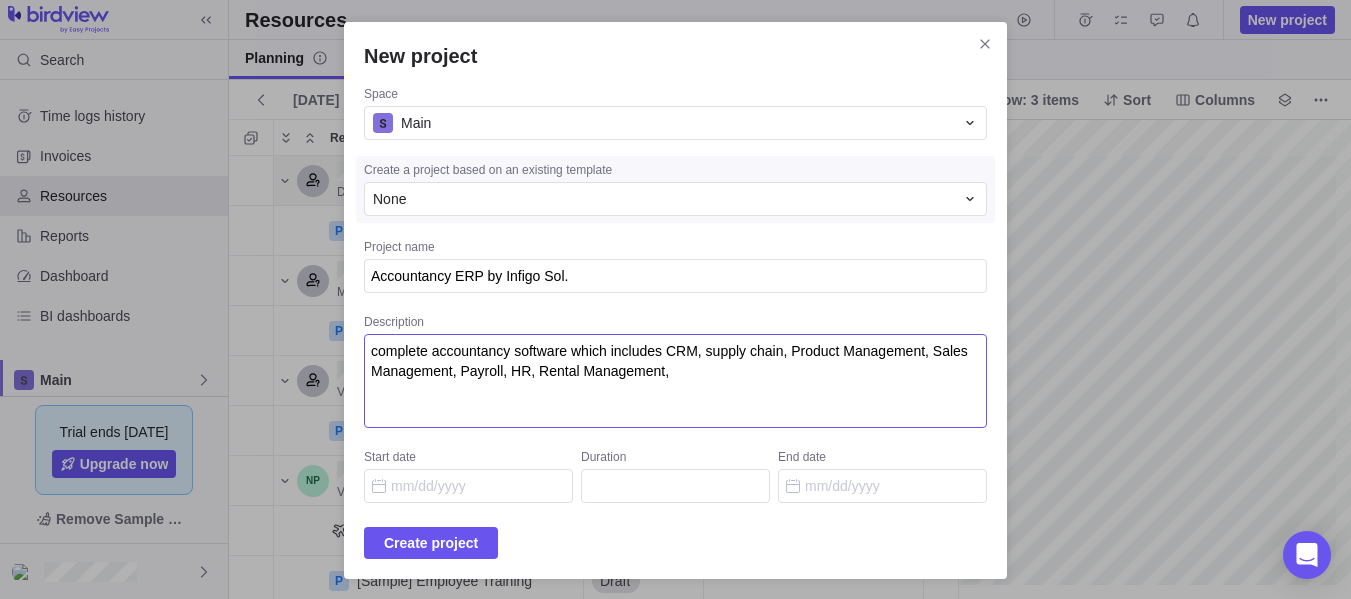 click on "rental management," 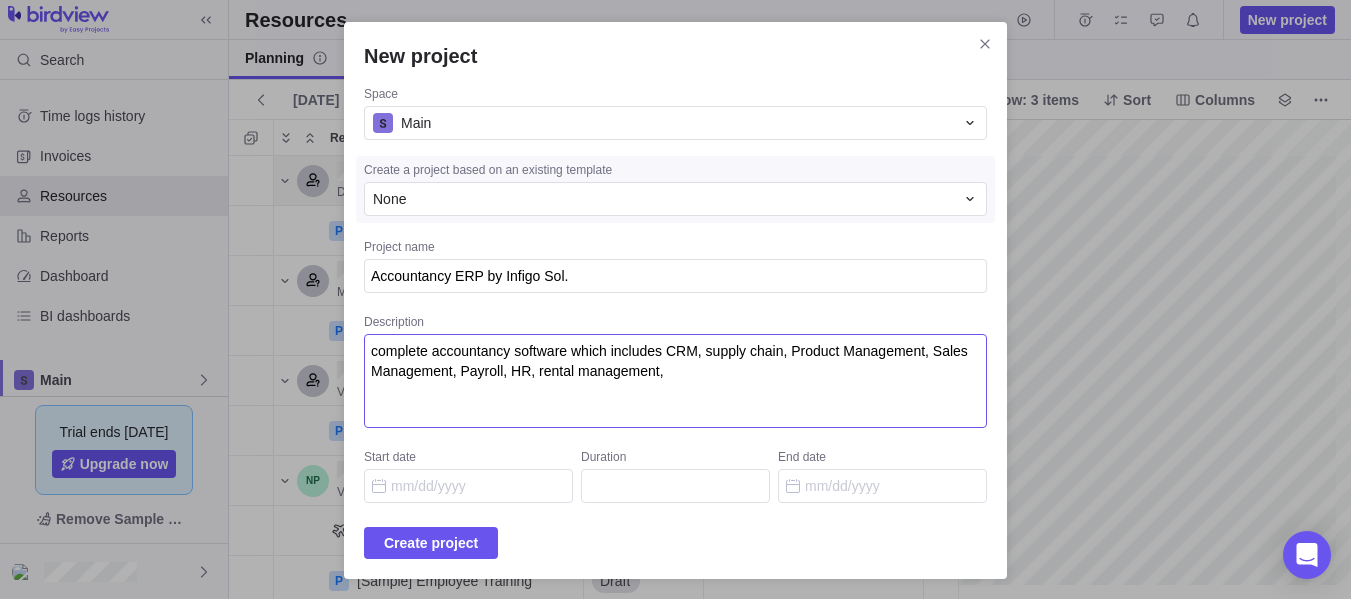 click on "software" 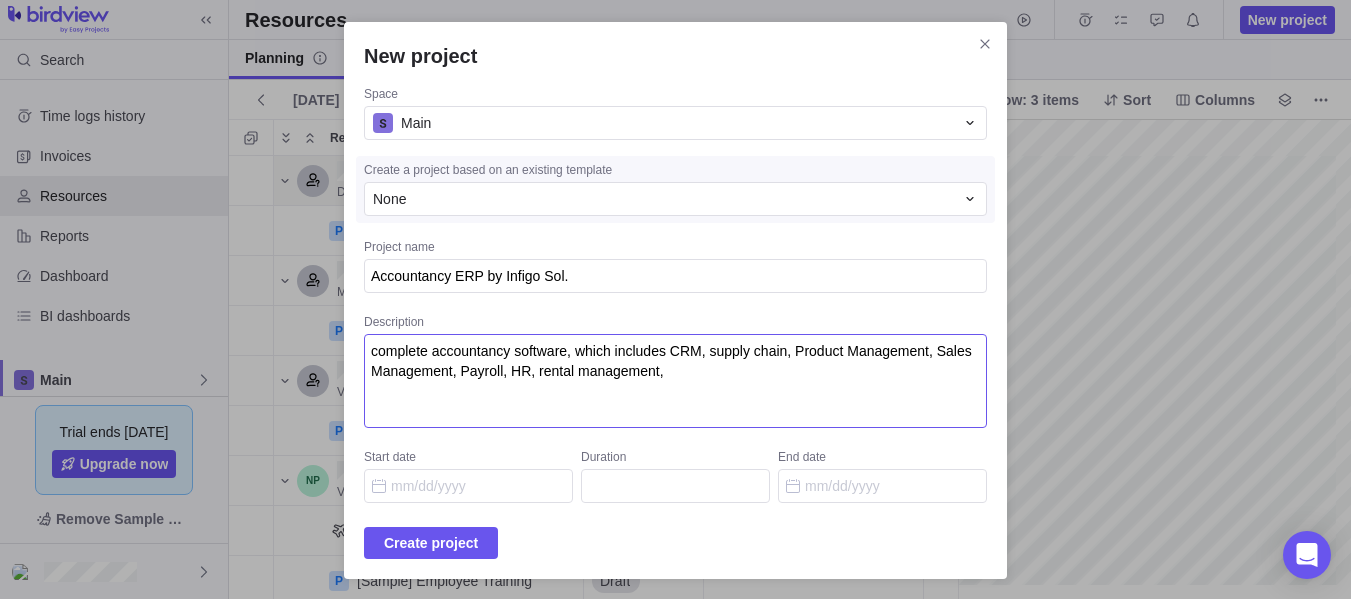 click on "complete accountancy software, which includes CRM, supply chain, Product Management, Sales Management, Payroll, HR, rental management," at bounding box center [675, 381] 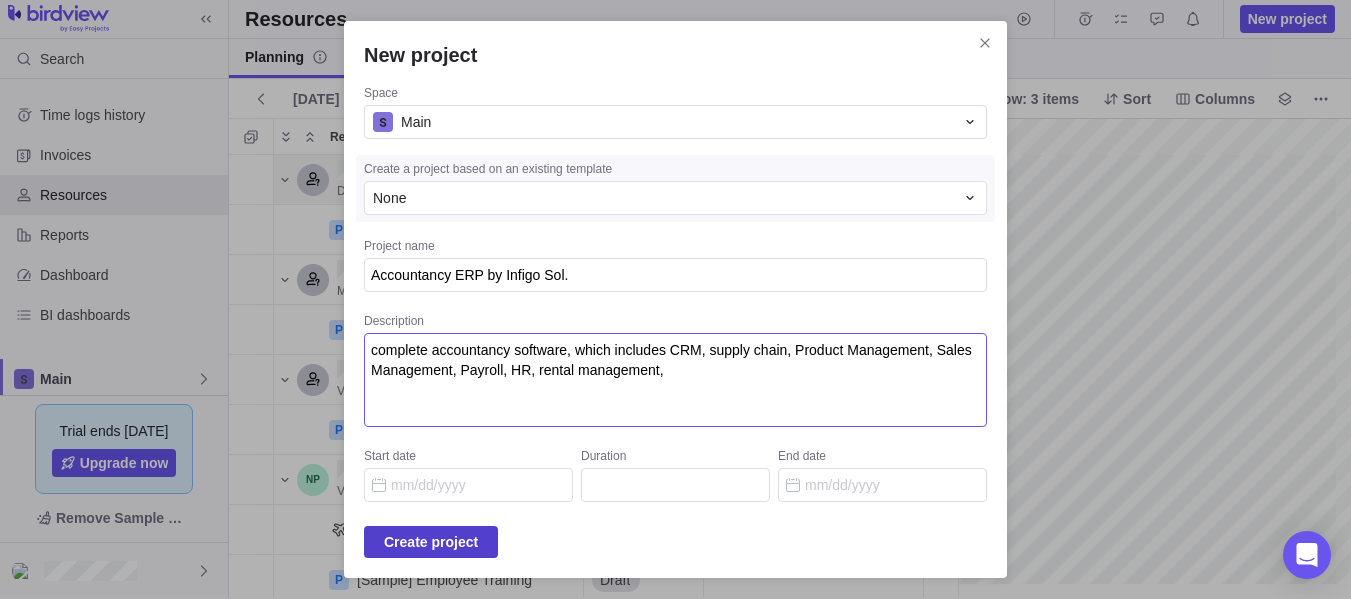 type on "complete accountancy software, which includes CRM, supply chain, Product Management, Sales Management, Payroll, HR, rental management," 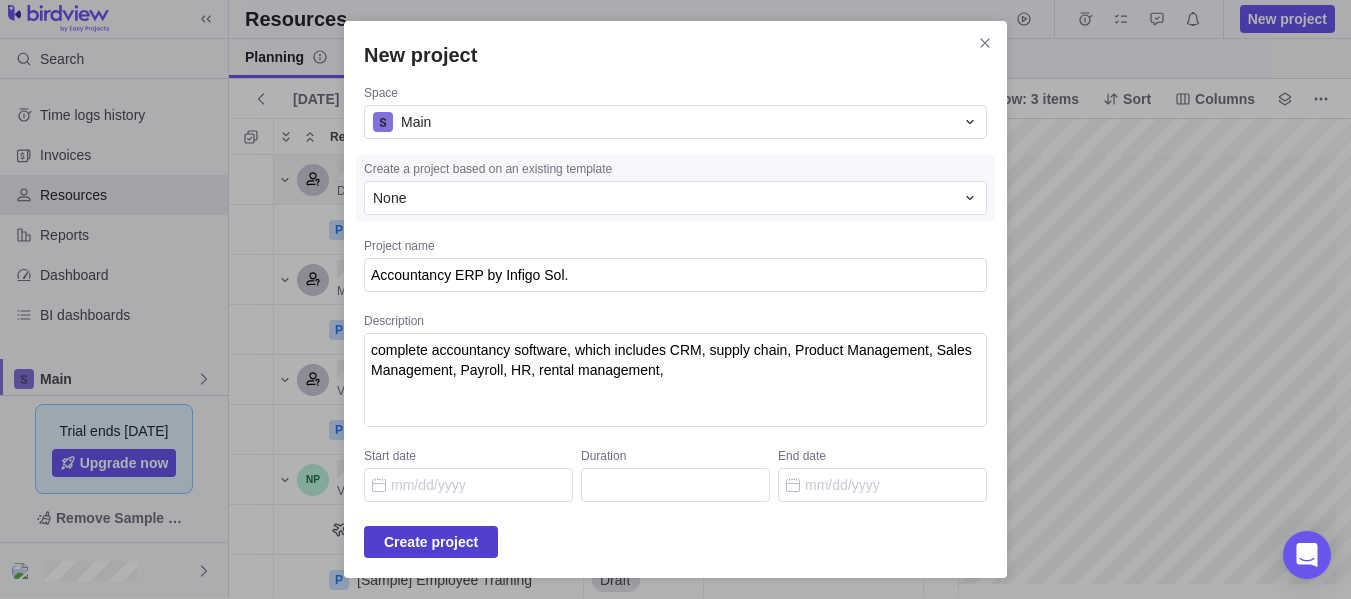 click on "Create project" at bounding box center (431, 542) 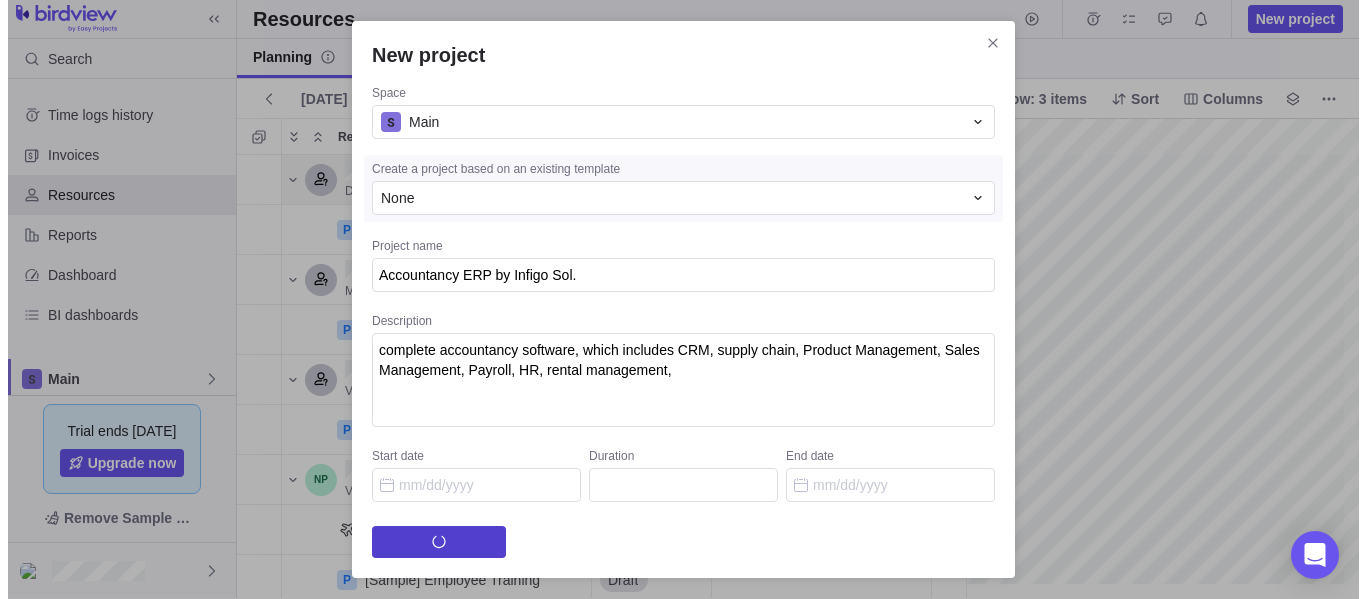 scroll, scrollTop: 0, scrollLeft: 0, axis: both 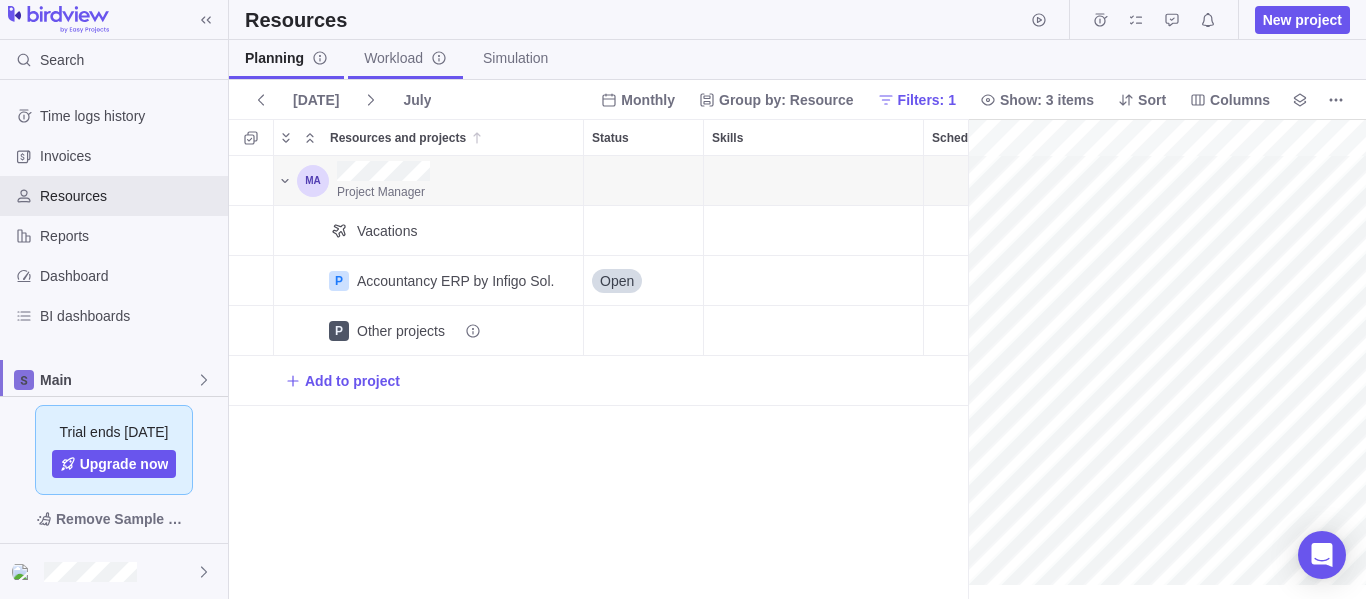 click on "Workload" at bounding box center [405, 58] 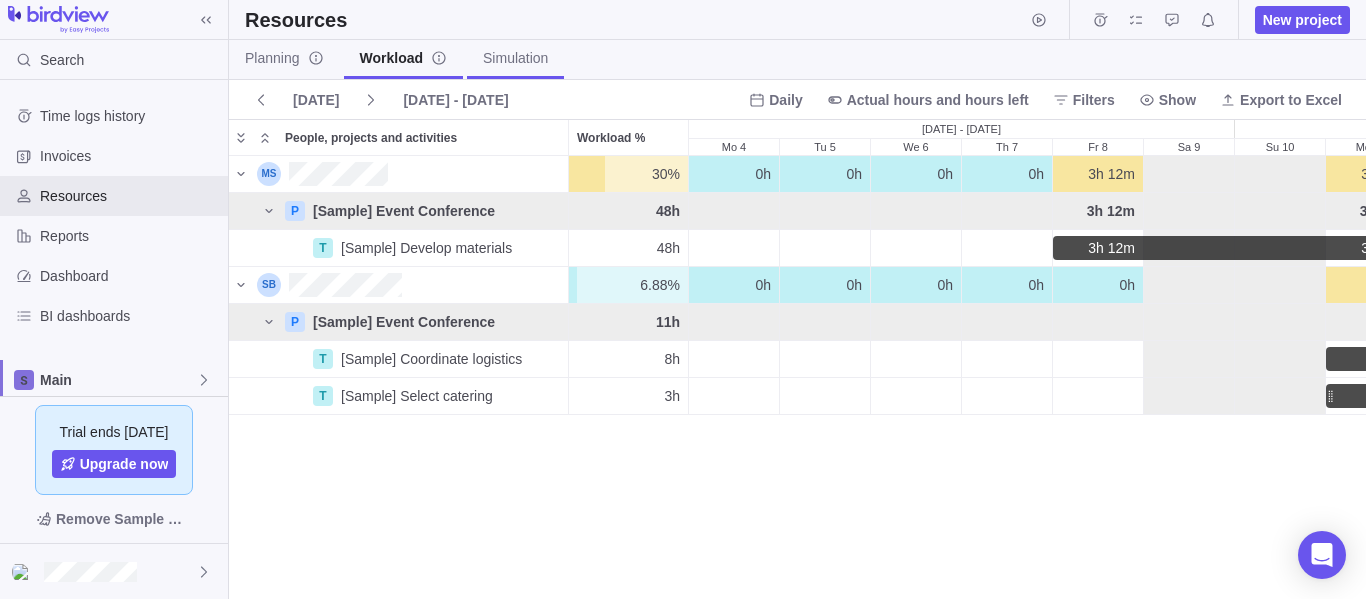 scroll, scrollTop: 16, scrollLeft: 16, axis: both 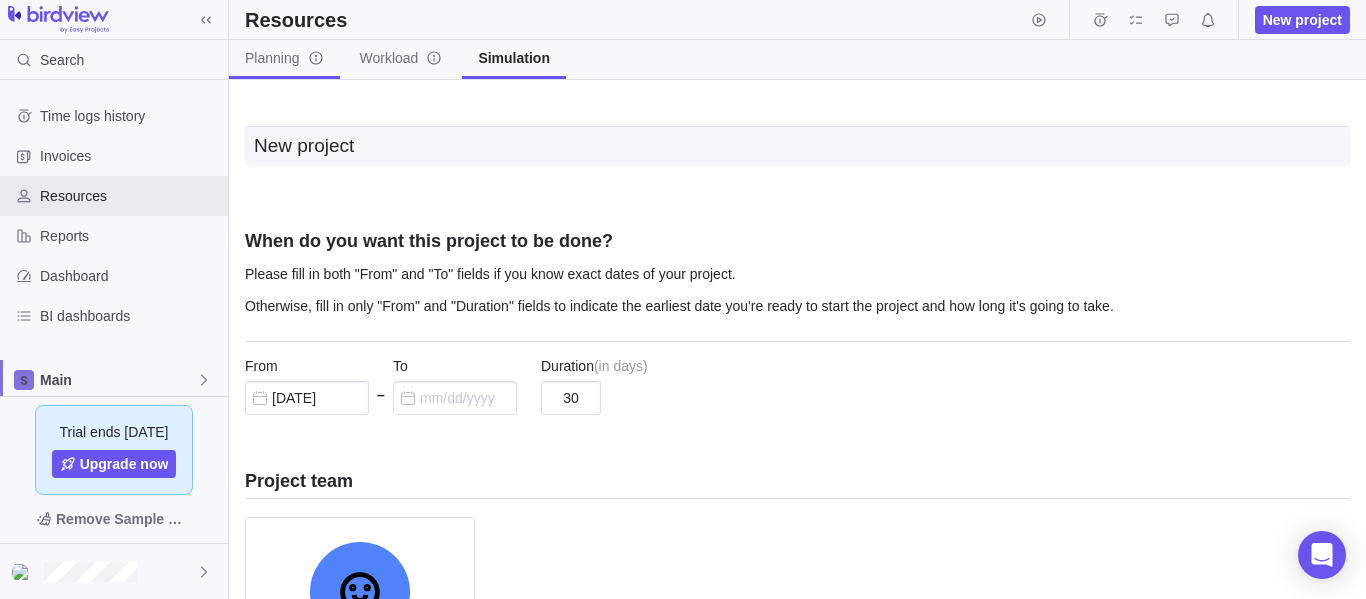 click on "Planning" at bounding box center [284, 58] 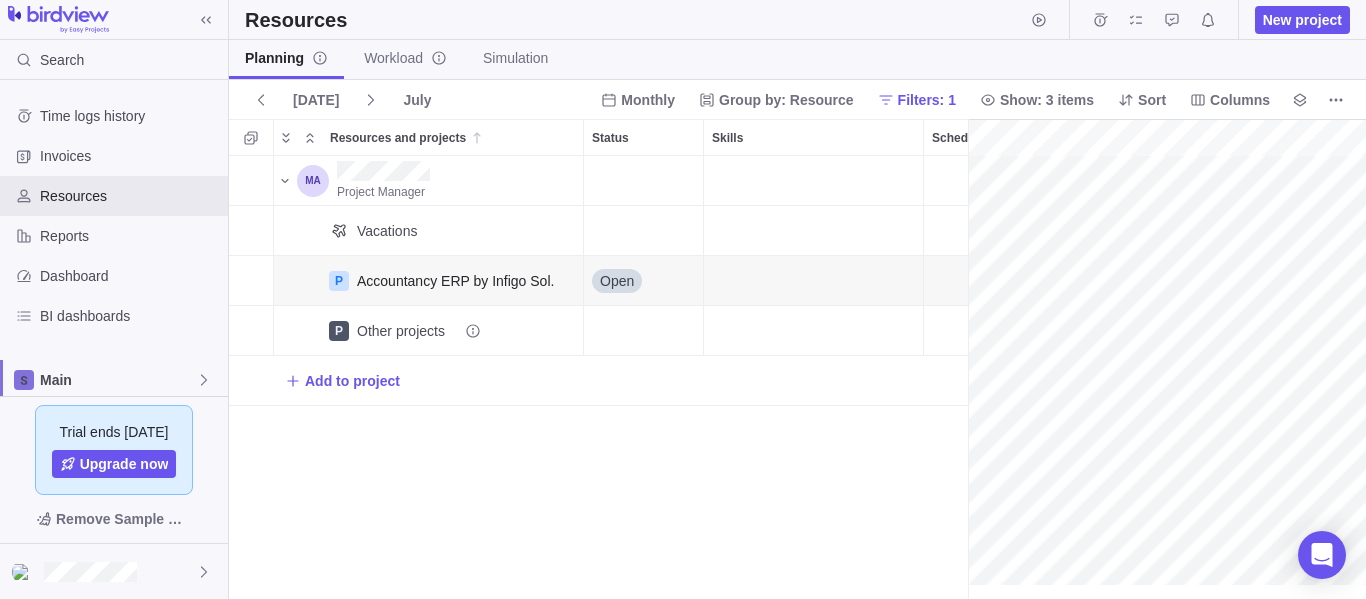 scroll, scrollTop: 16, scrollLeft: 16, axis: both 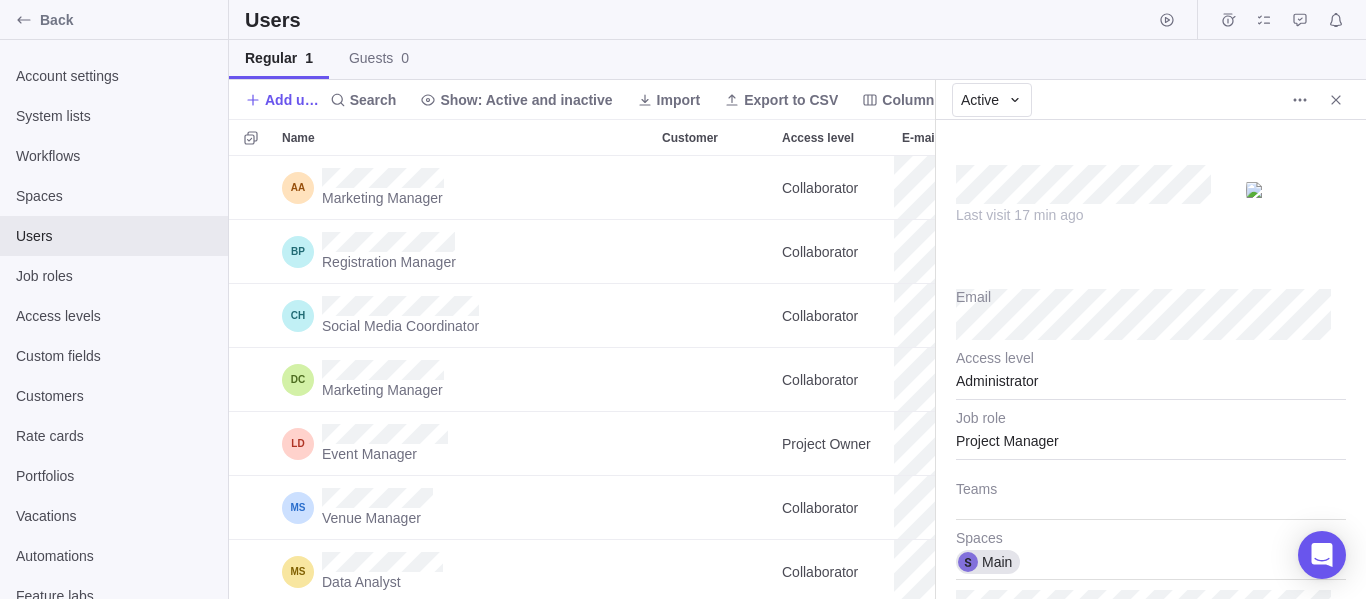 type on "x" 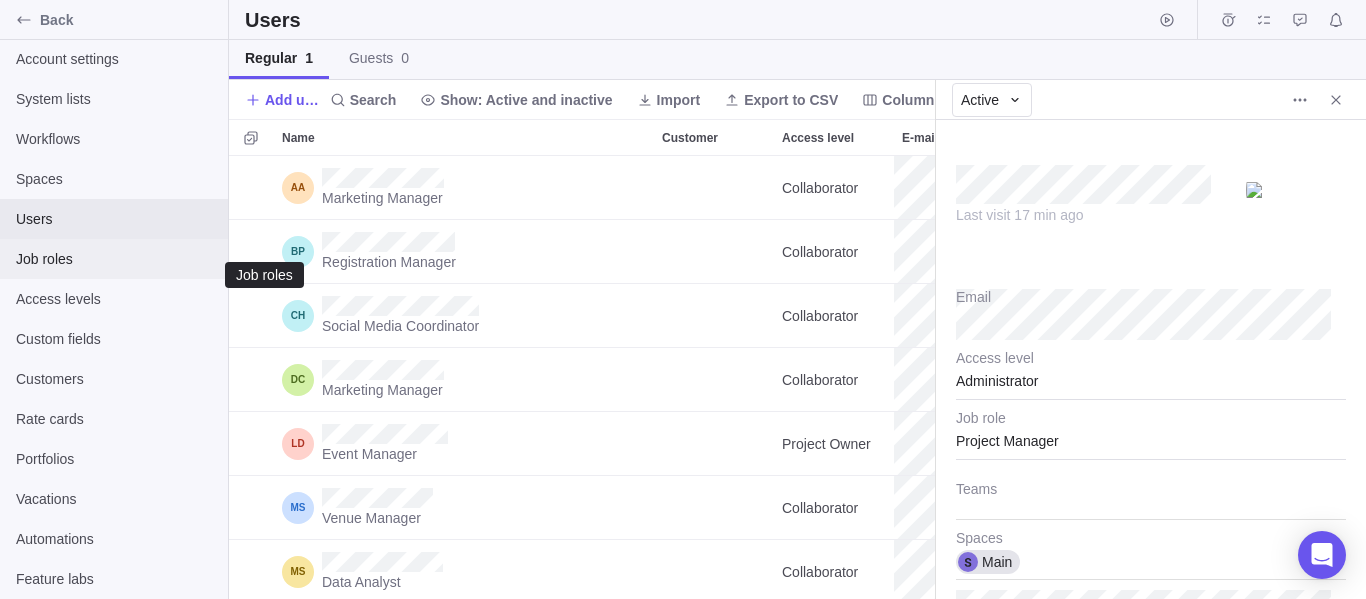scroll, scrollTop: 0, scrollLeft: 0, axis: both 